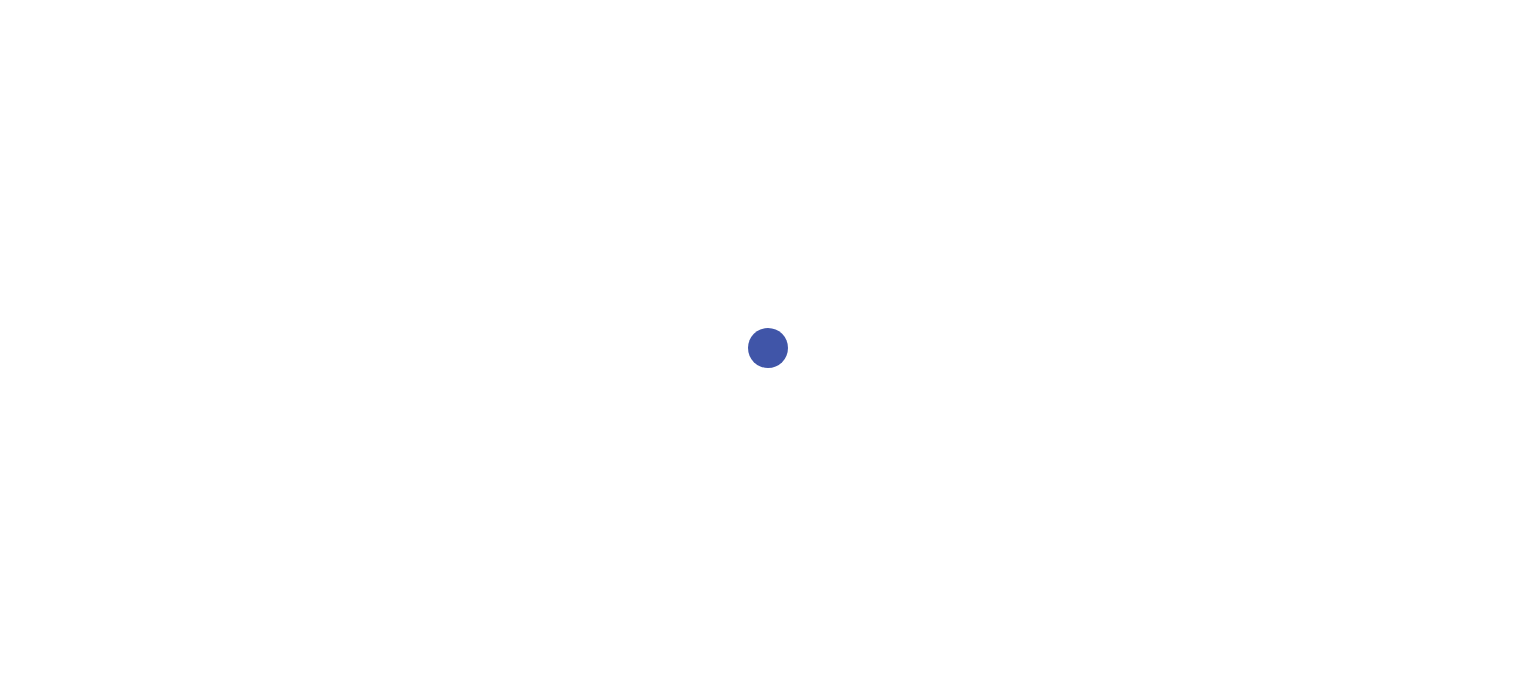 scroll, scrollTop: 0, scrollLeft: 0, axis: both 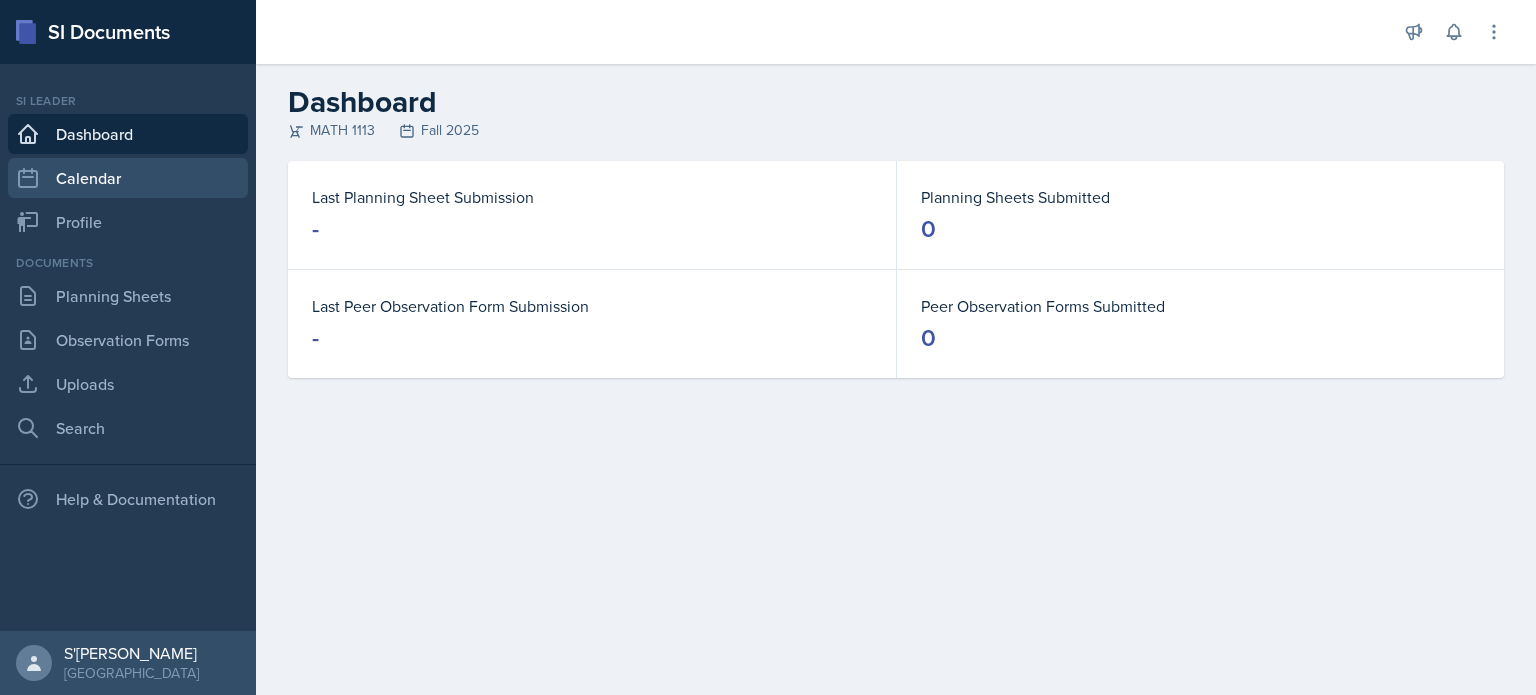 click on "Calendar" at bounding box center [128, 178] 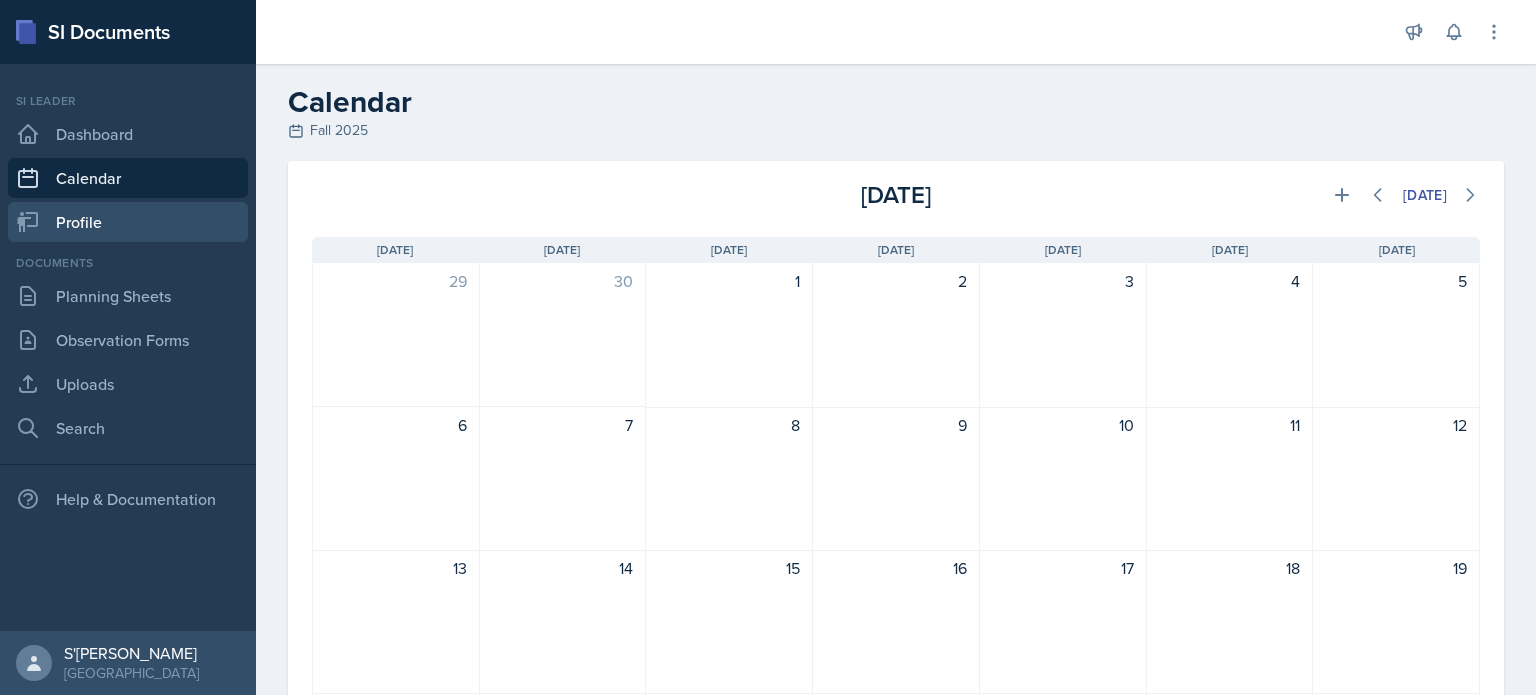 click on "Profile" at bounding box center [128, 222] 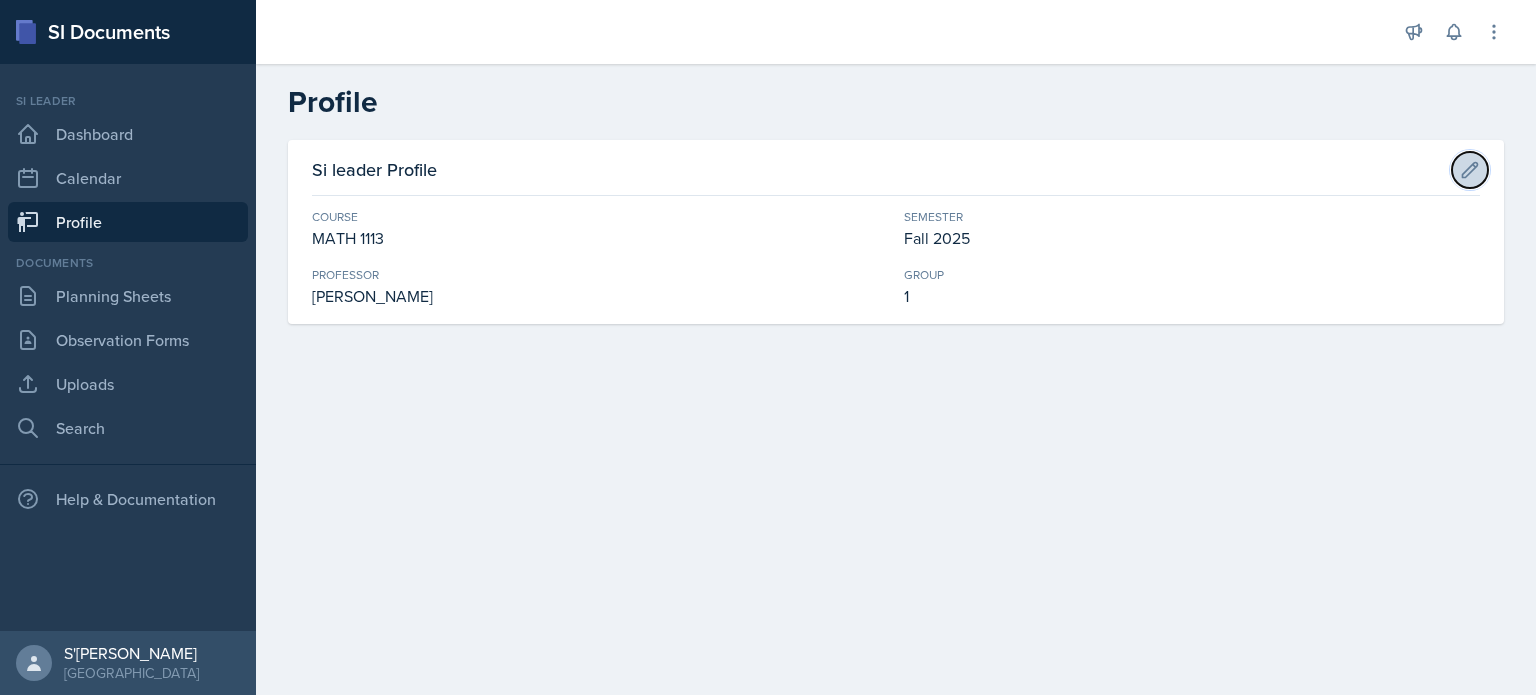 click 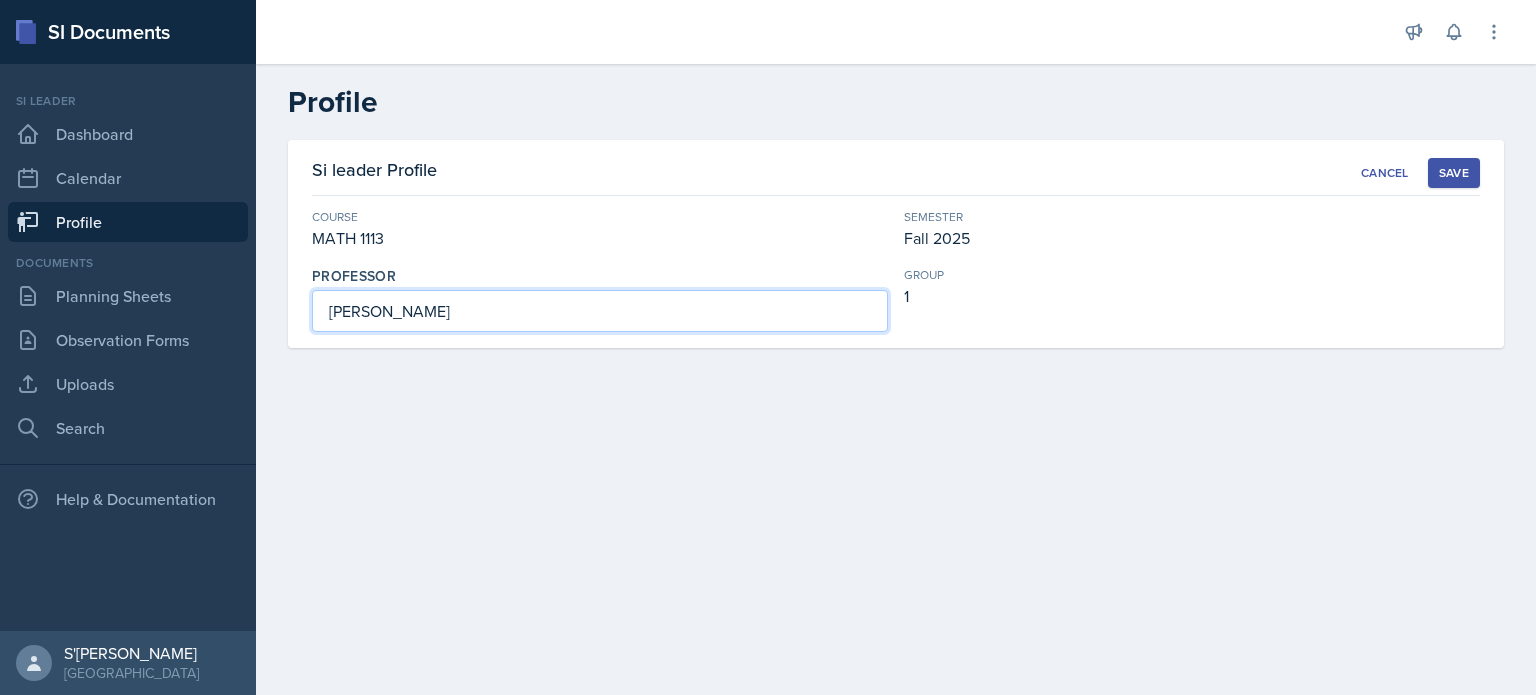 click on "[PERSON_NAME]" at bounding box center (600, 311) 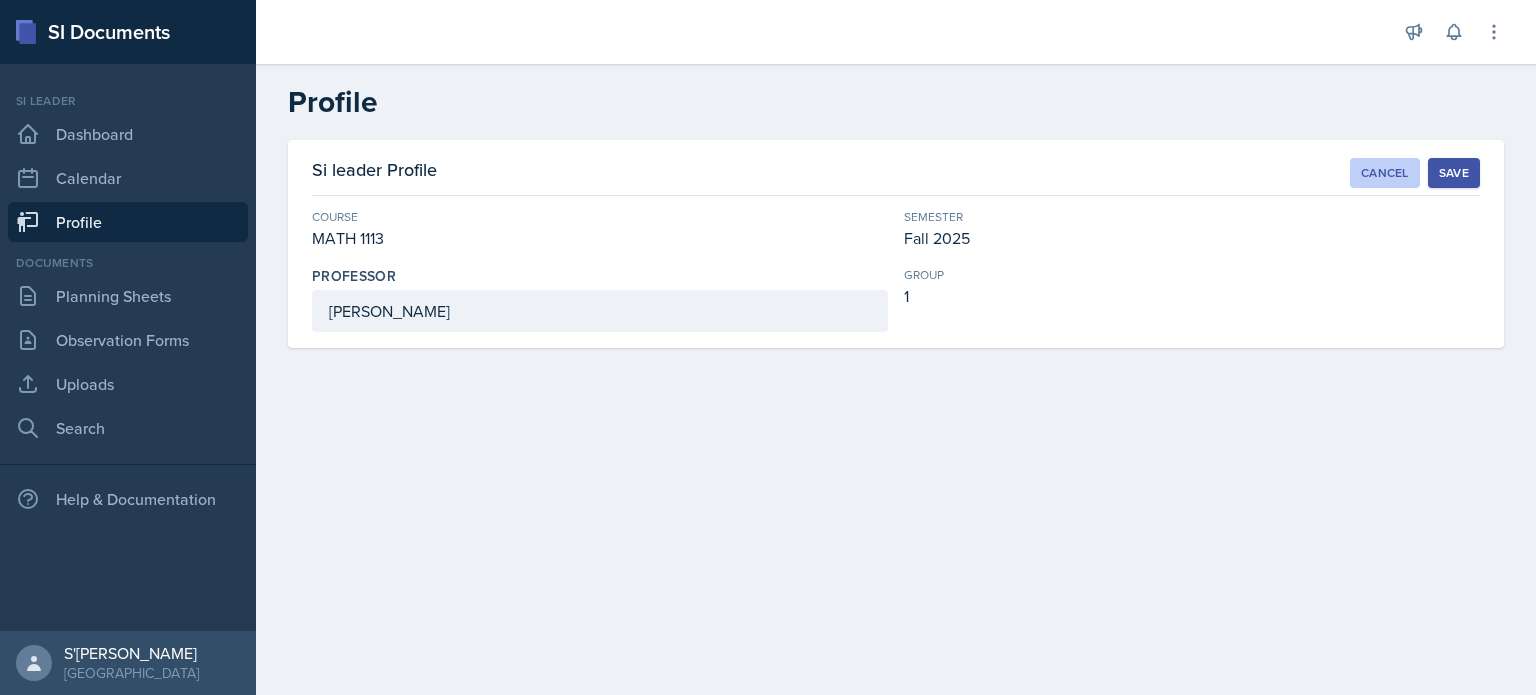click on "Cancel" at bounding box center [1385, 173] 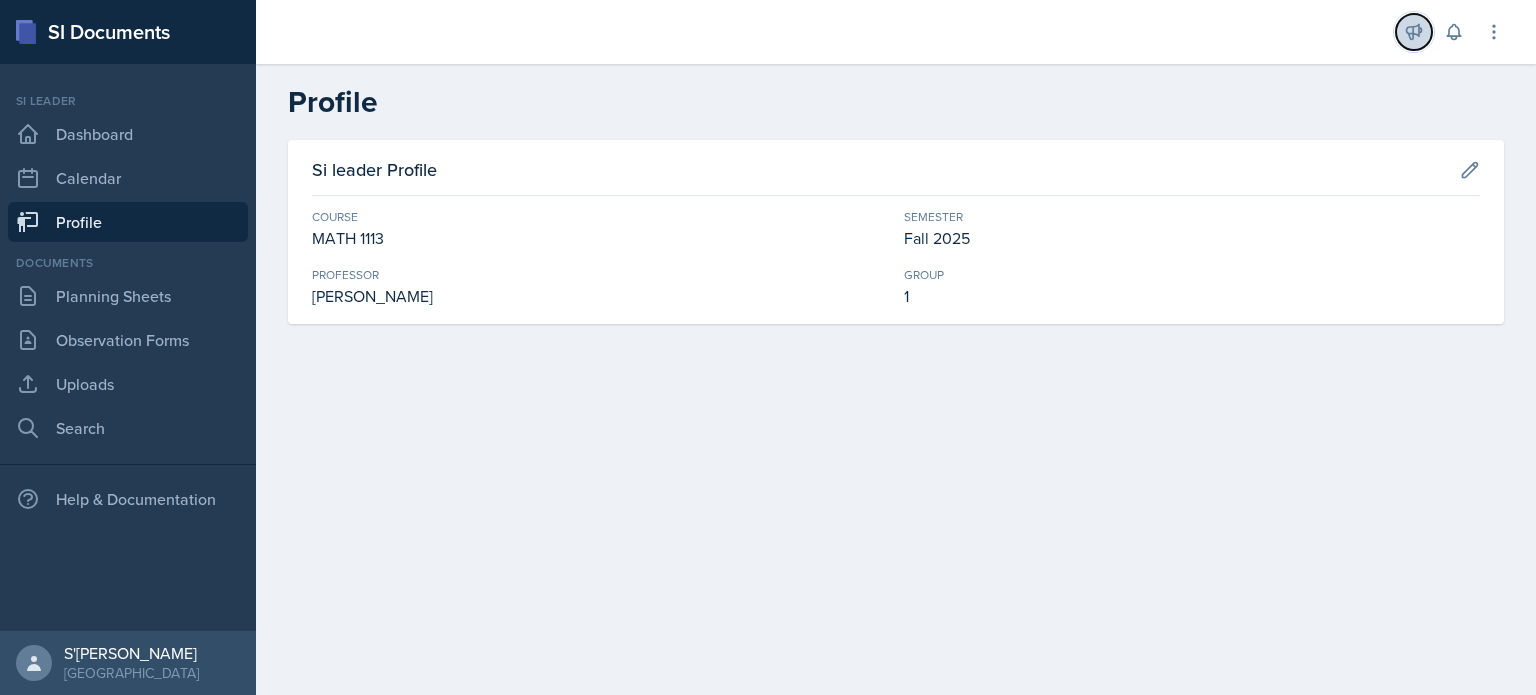 click 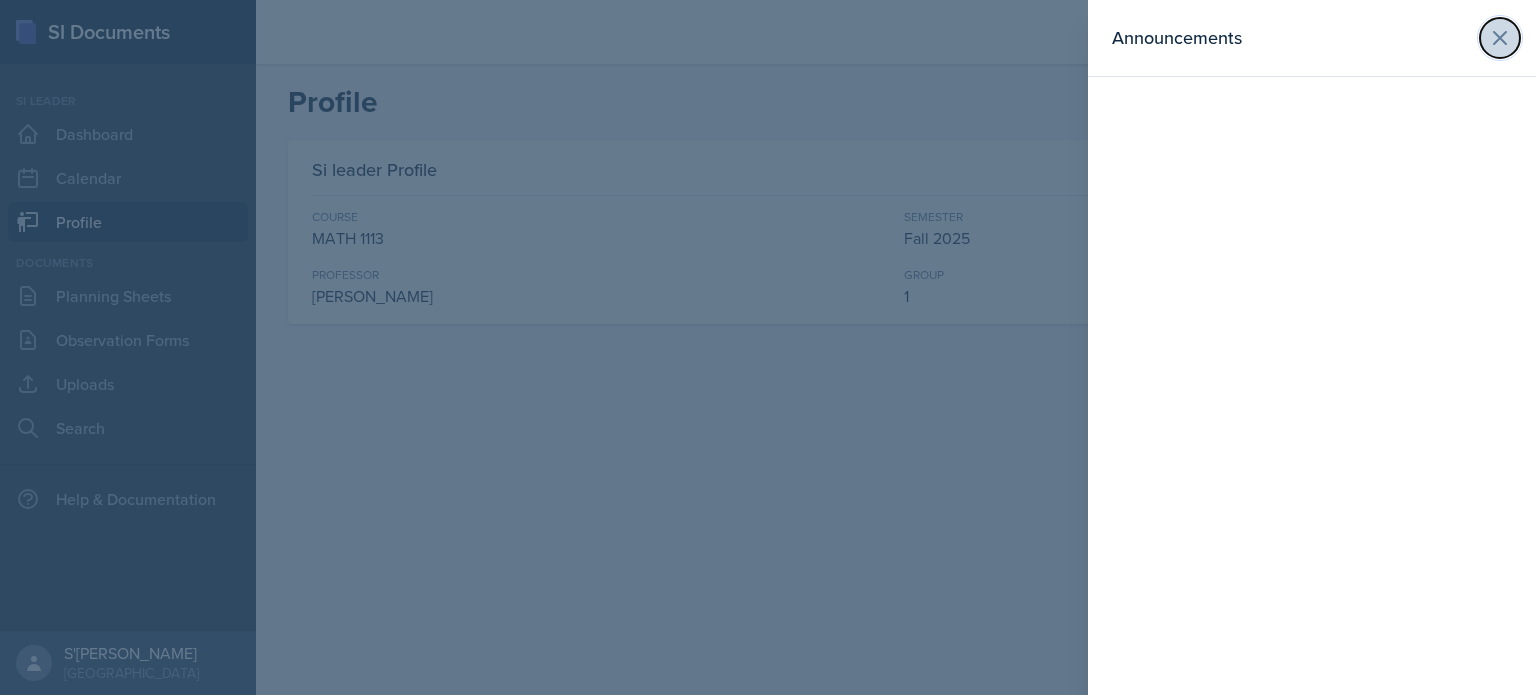 click 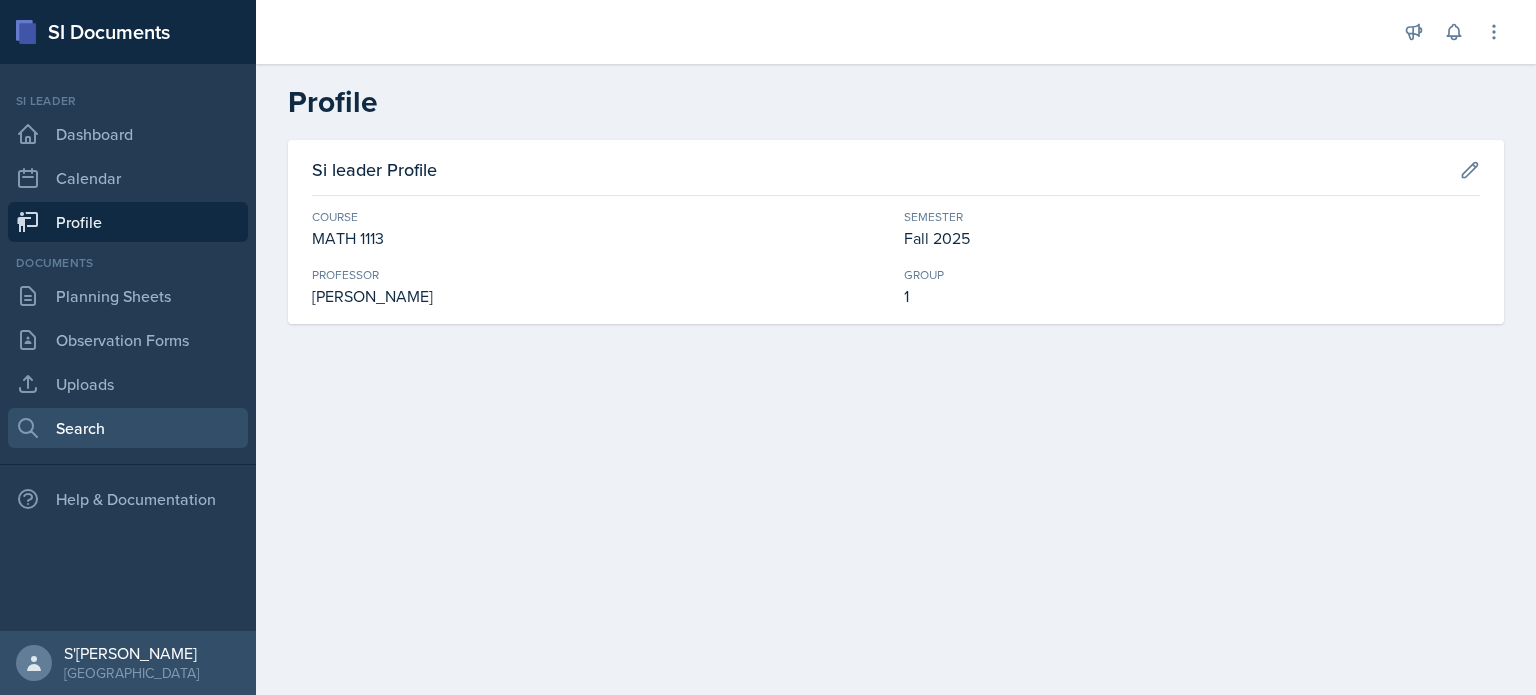 click on "Search" at bounding box center [128, 428] 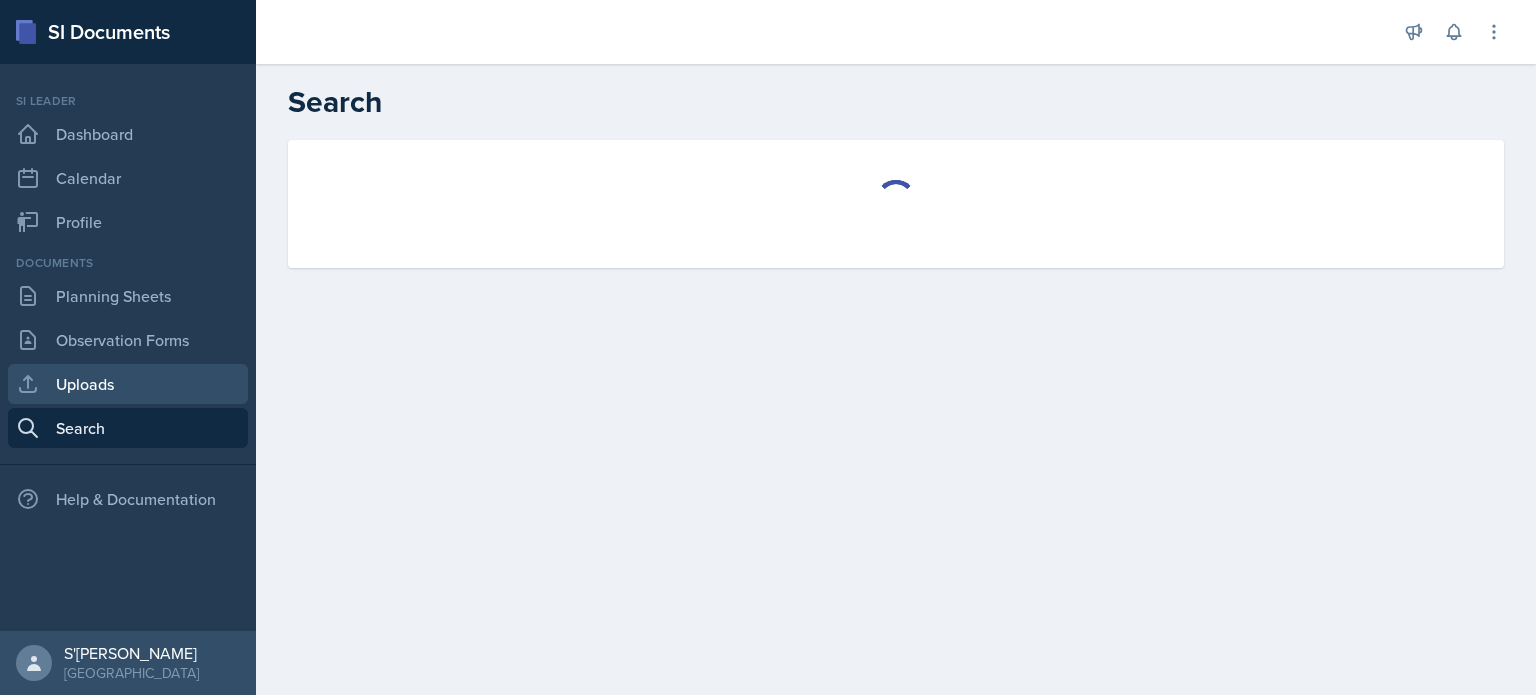 select on "all" 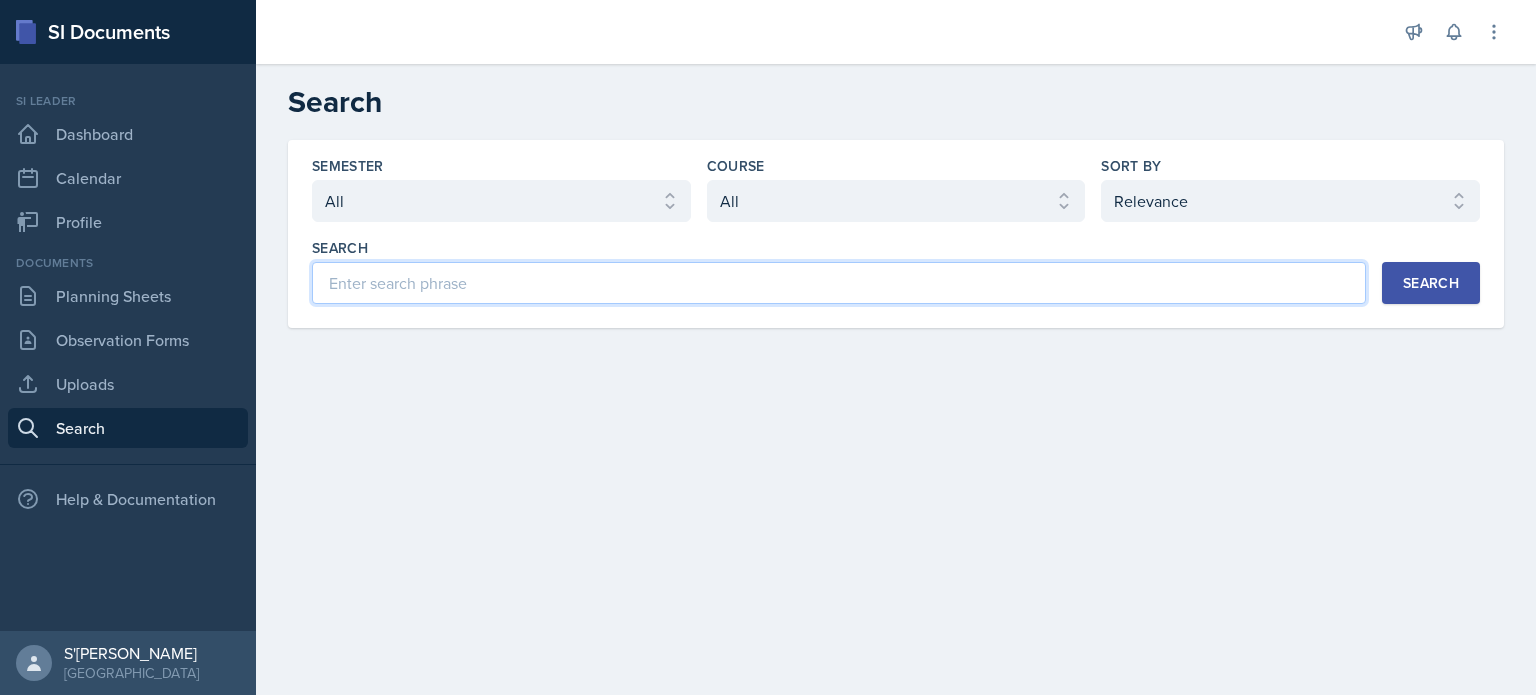 click at bounding box center (839, 283) 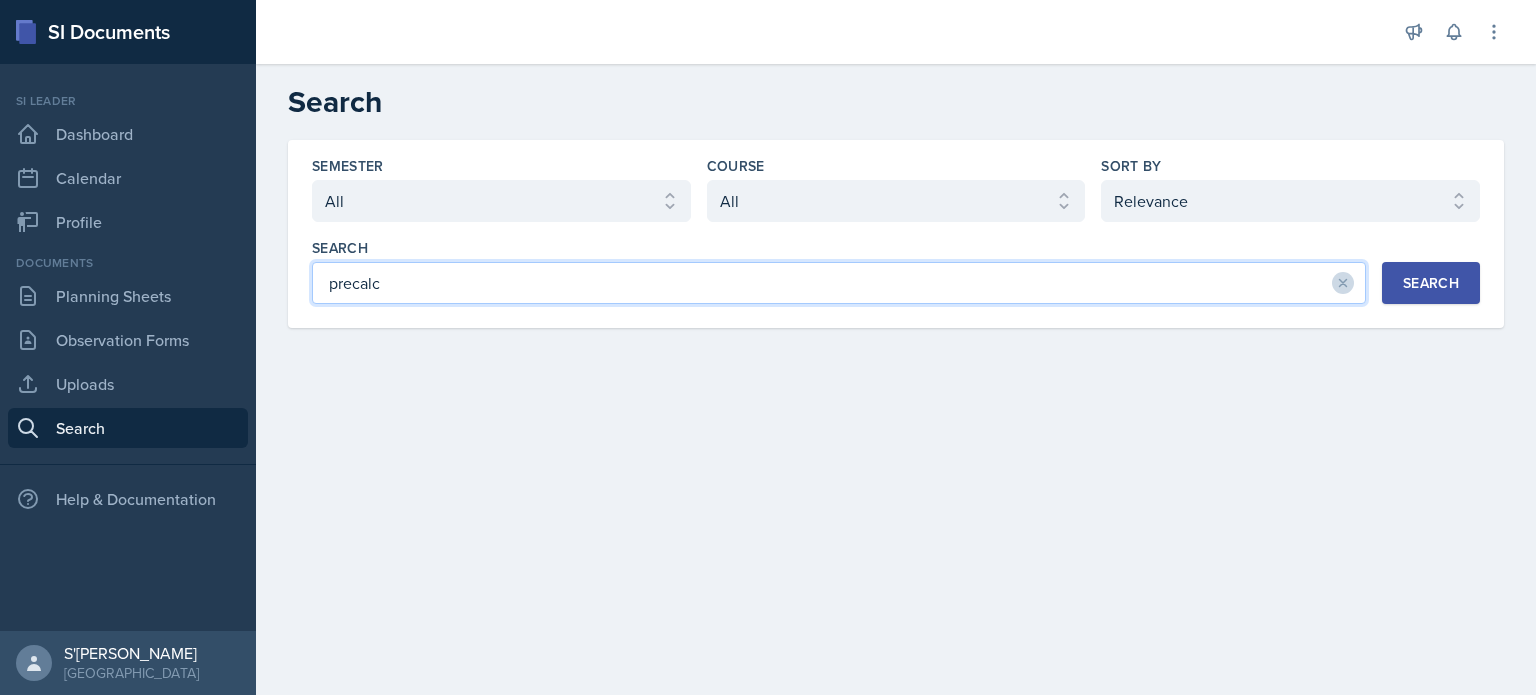 type on "precalc" 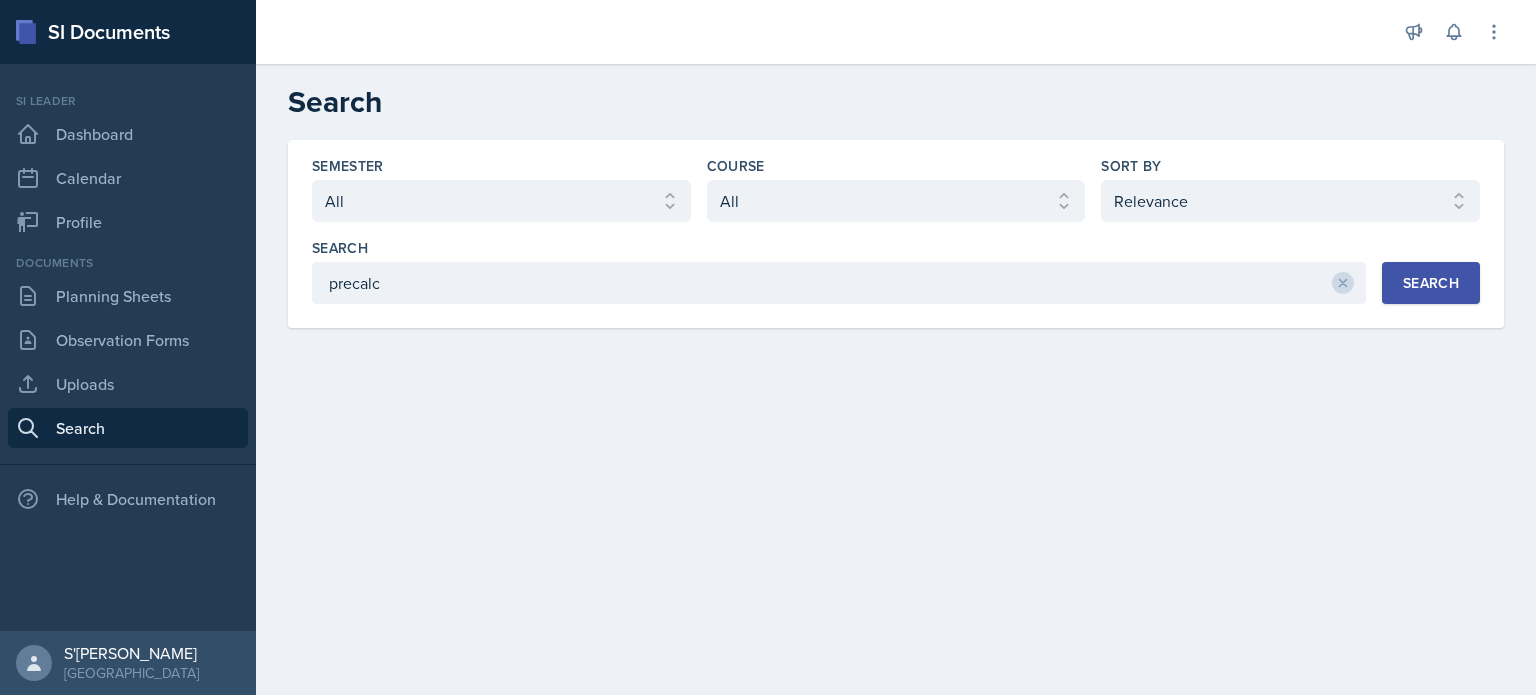 click on "Search     precalc                   Search" at bounding box center (896, 271) 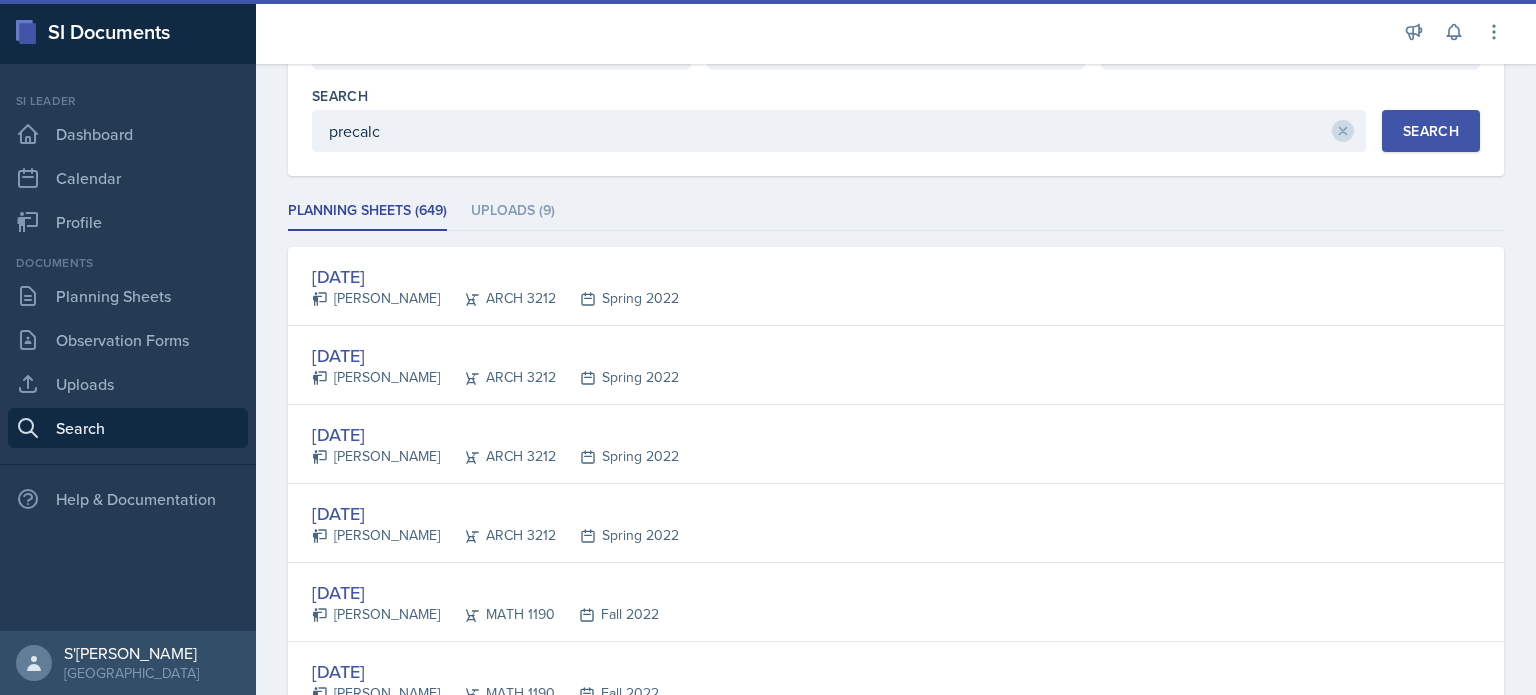 scroll, scrollTop: 200, scrollLeft: 0, axis: vertical 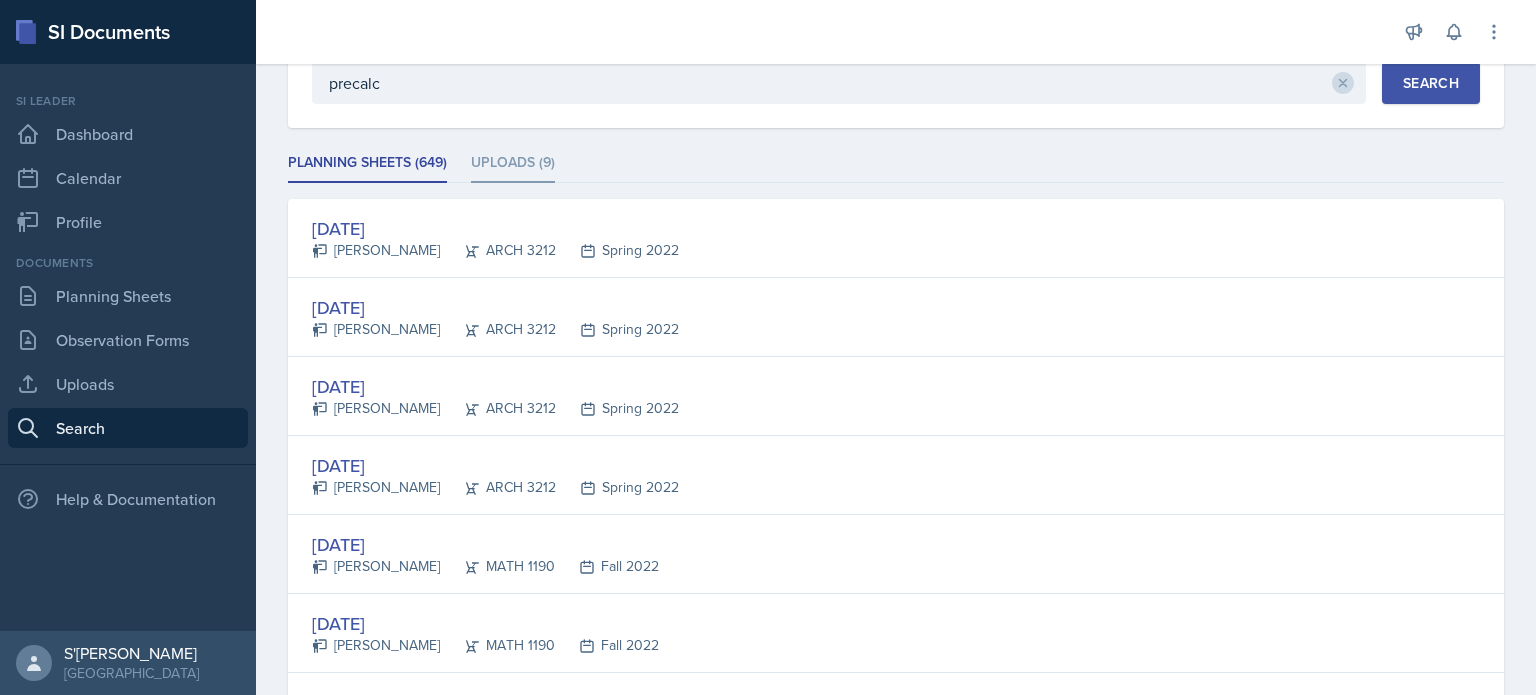 click on "Uploads (9)" at bounding box center (513, 163) 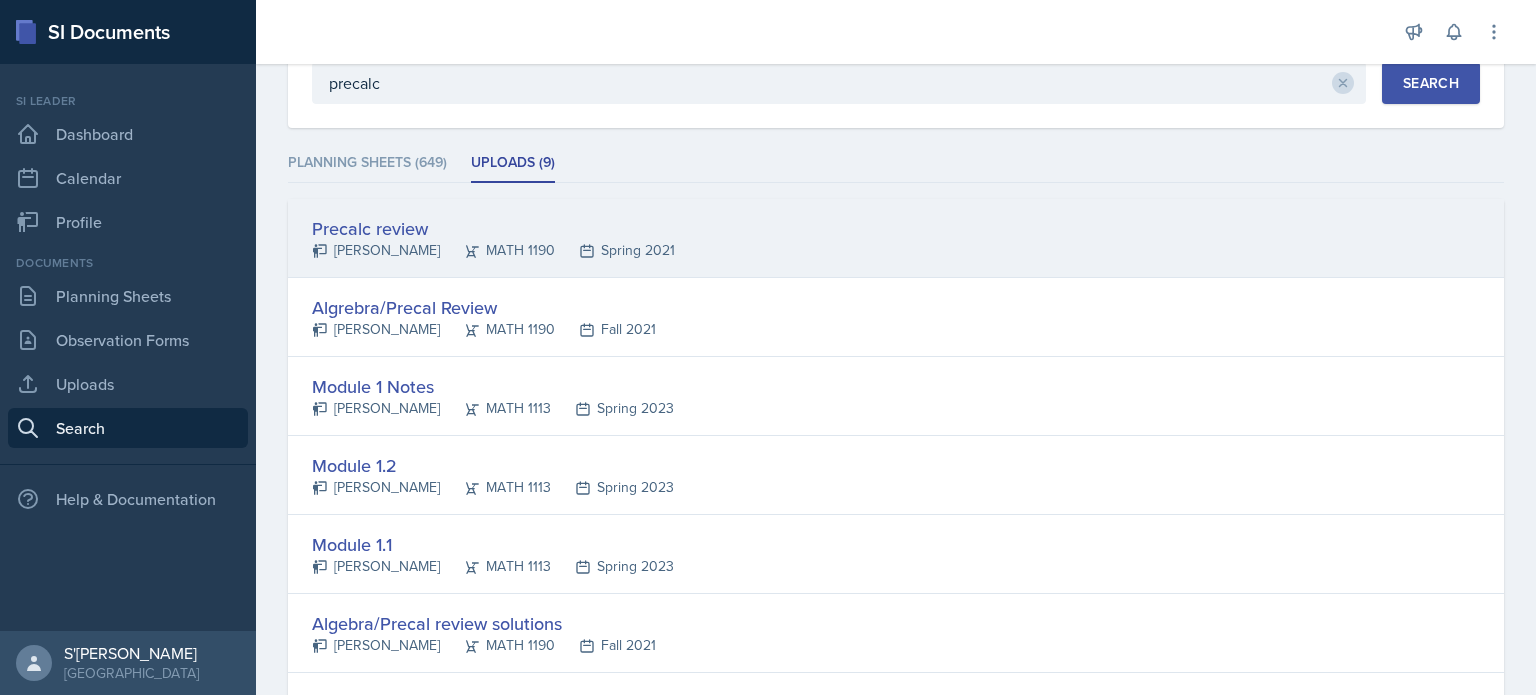 click on "[PERSON_NAME]" at bounding box center (376, 250) 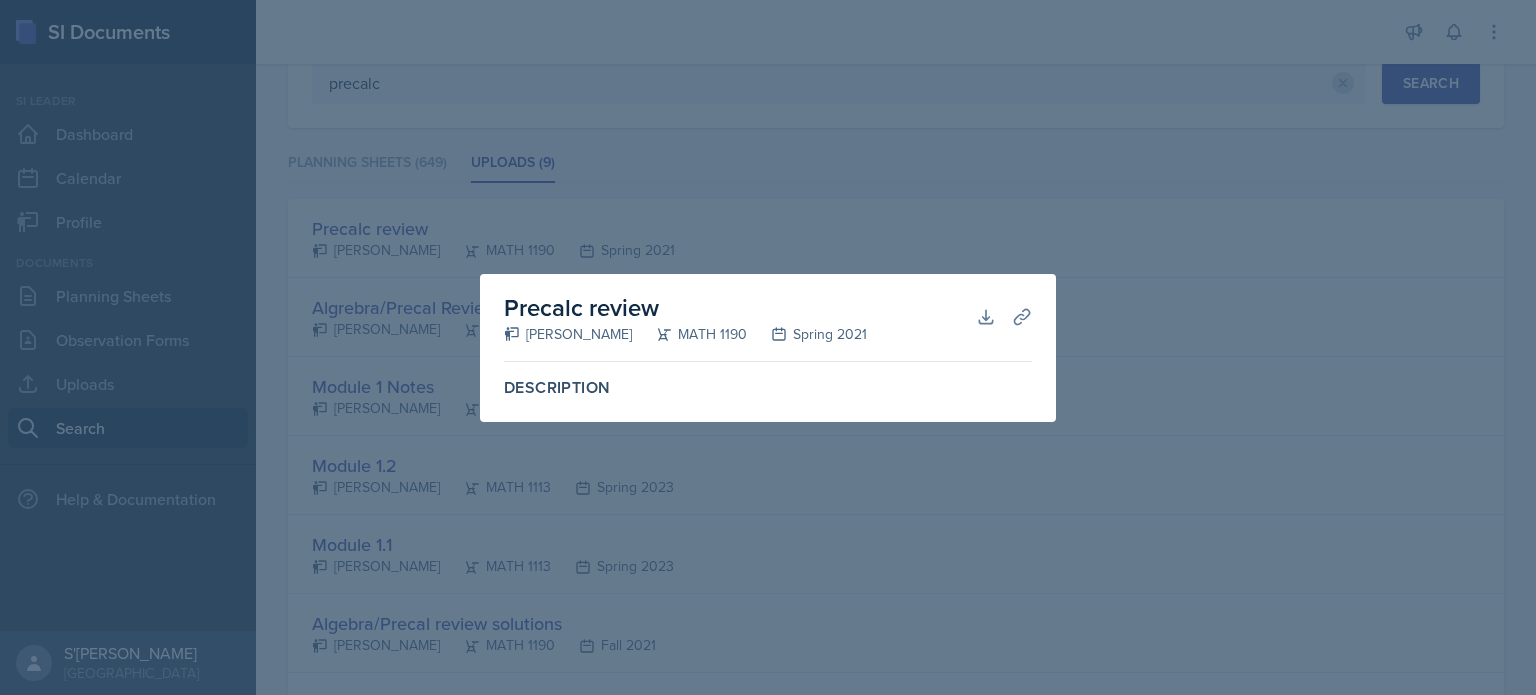 click at bounding box center (768, 347) 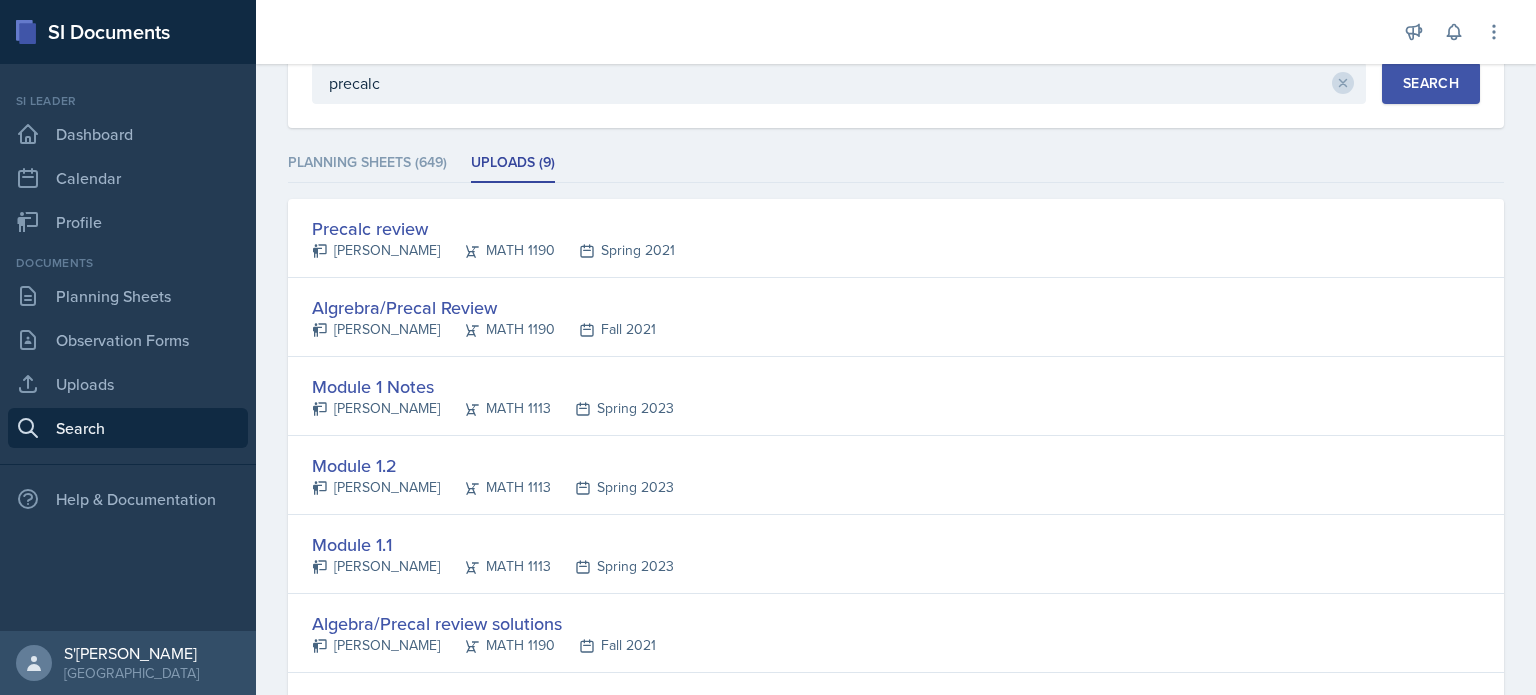 click on "Planning Sheets (649) Uploads (9)       Planning Sheets (649) Uploads (9)     [DATE]
[PERSON_NAME]
ARCH 3212
Spring 2022
[DATE]
[PERSON_NAME]
ARCH 3212
Spring 2022
[DATE]
[PERSON_NAME]
ARCH 3212
Spring 2022
[DATE]
[PERSON_NAME]
ARCH 3212
Spring 2022
[DATE]
[PERSON_NAME]
MATH 1190
Fall 2022
[DATE]
[PERSON_NAME]
MATH 1190
Fall 2022
[DATE]" at bounding box center [896, 566] 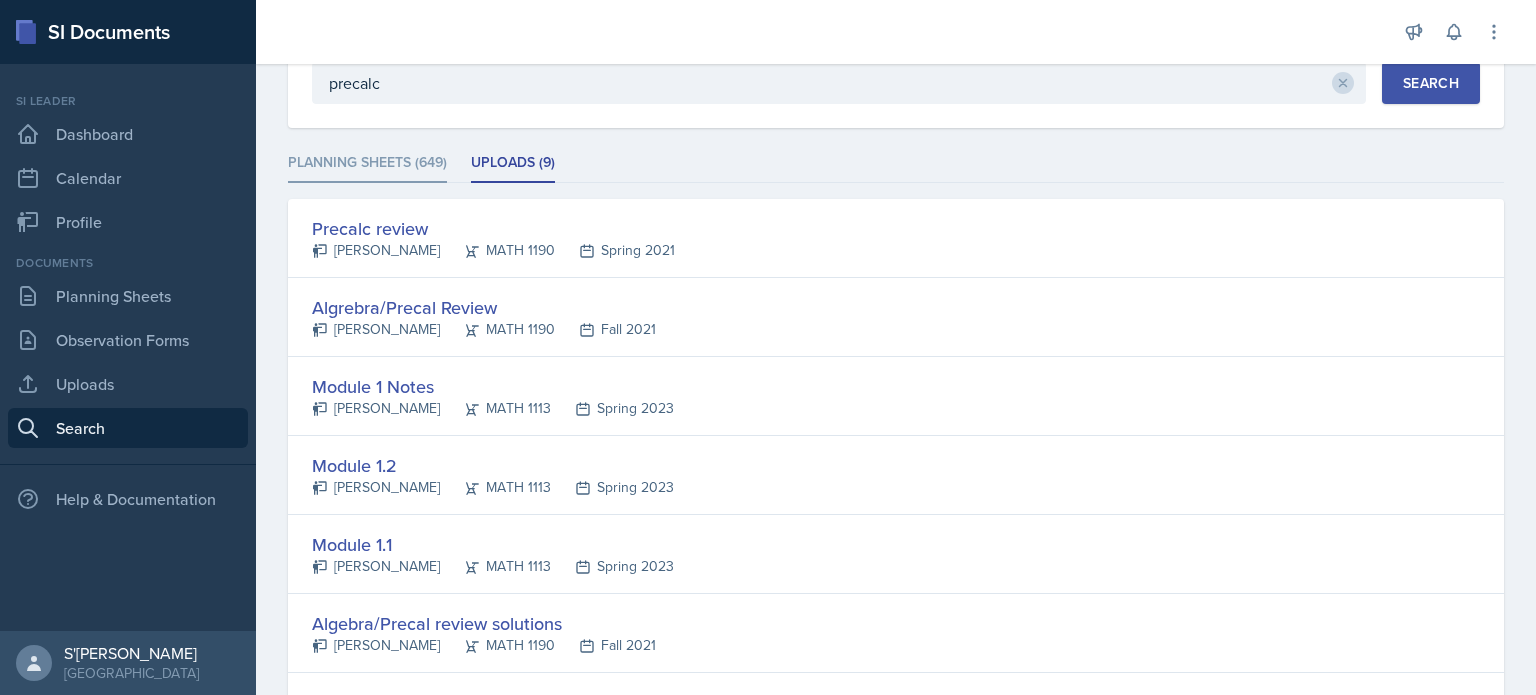 click on "Planning Sheets (649)" at bounding box center (367, 163) 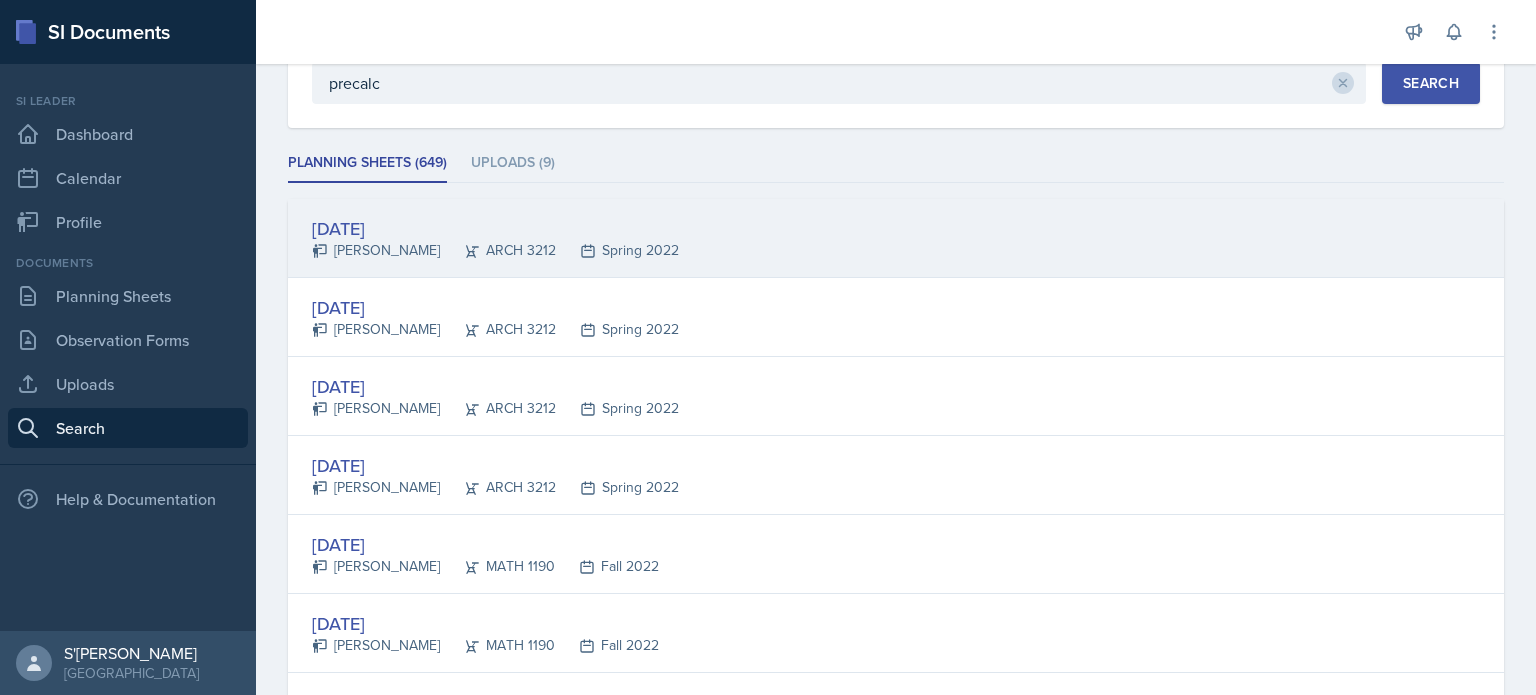 click on "ARCH 3212" at bounding box center [498, 250] 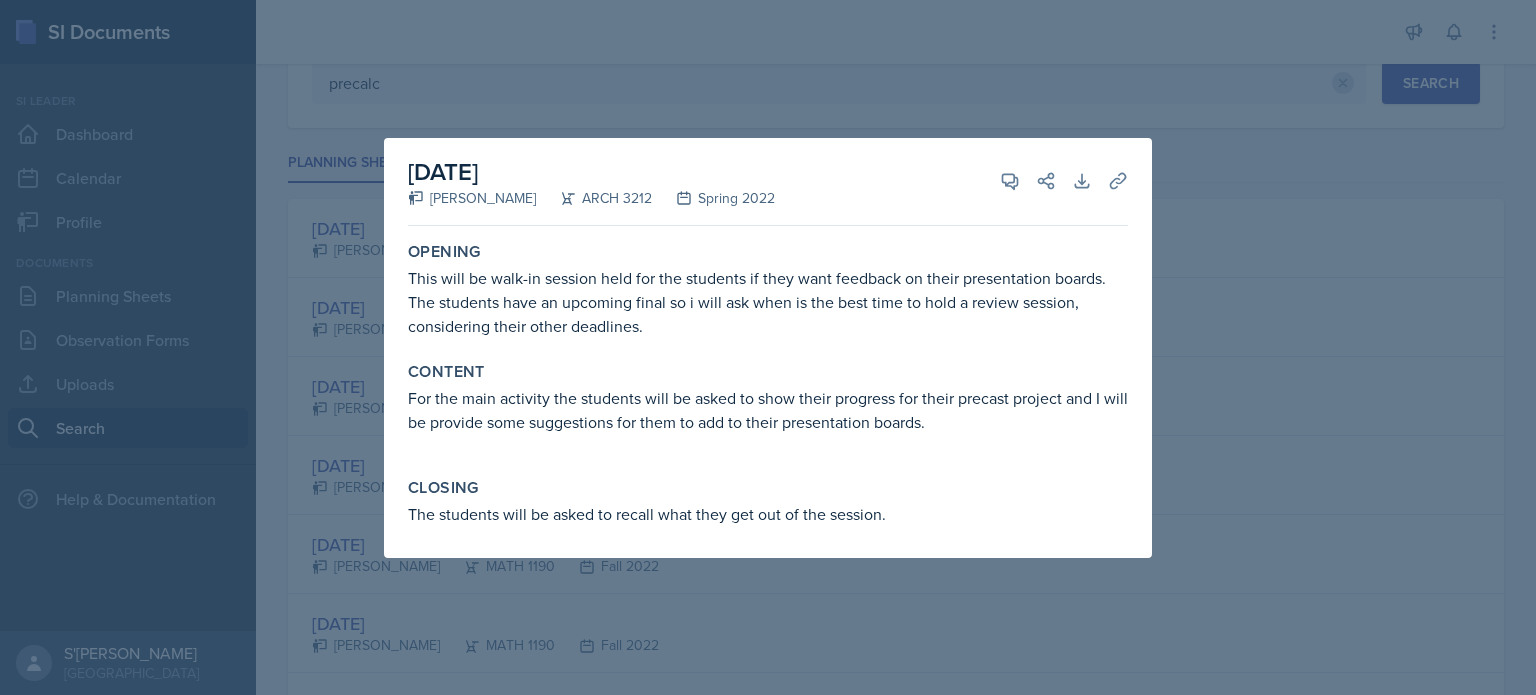 click at bounding box center (768, 347) 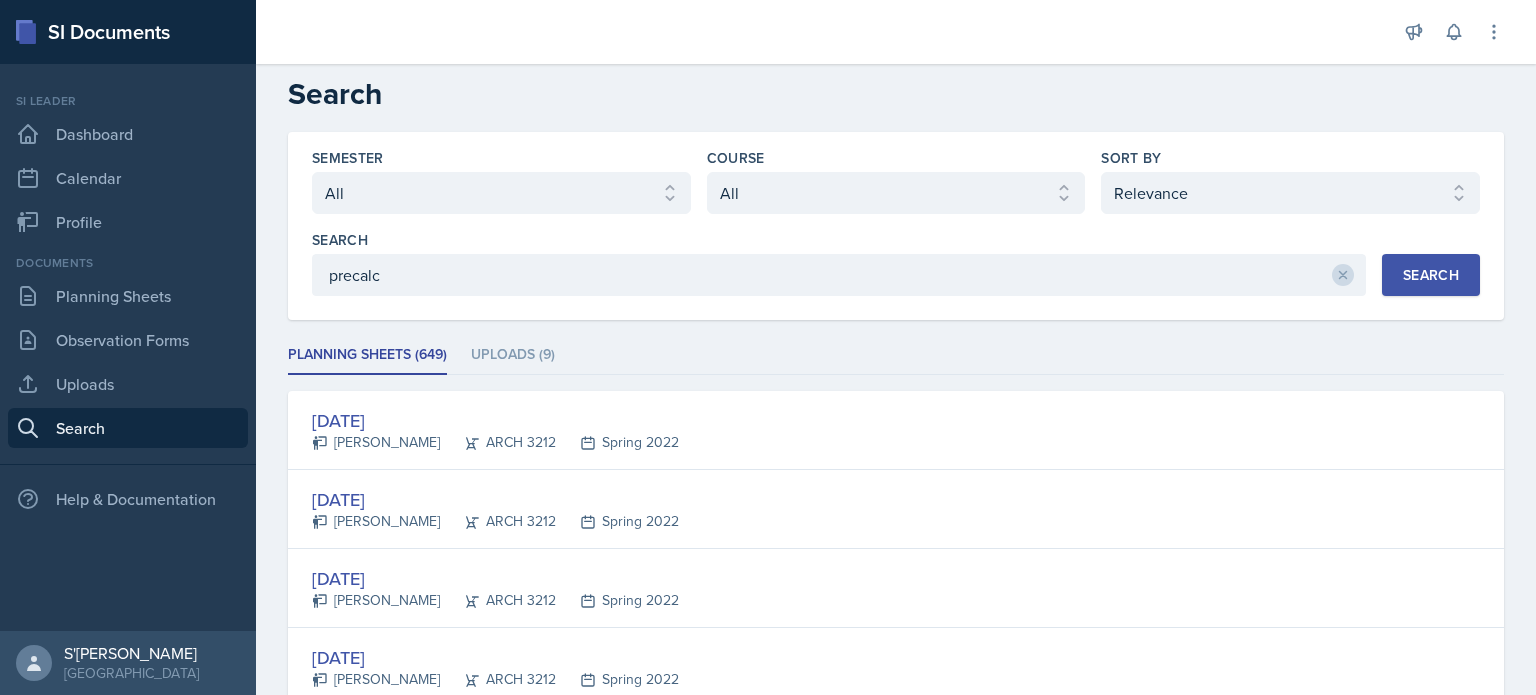 scroll, scrollTop: 0, scrollLeft: 0, axis: both 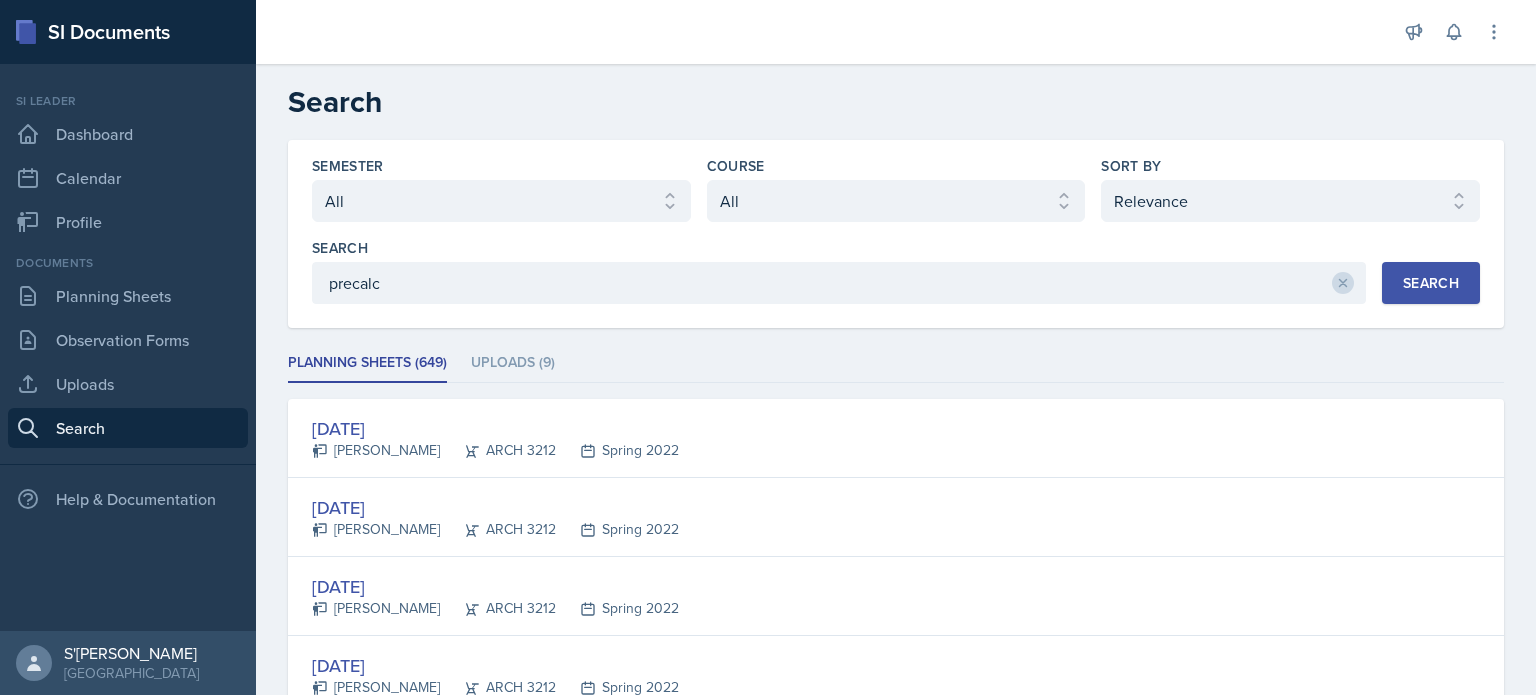drag, startPoint x: 419, startPoint y: 250, endPoint x: 392, endPoint y: 304, distance: 60.373837 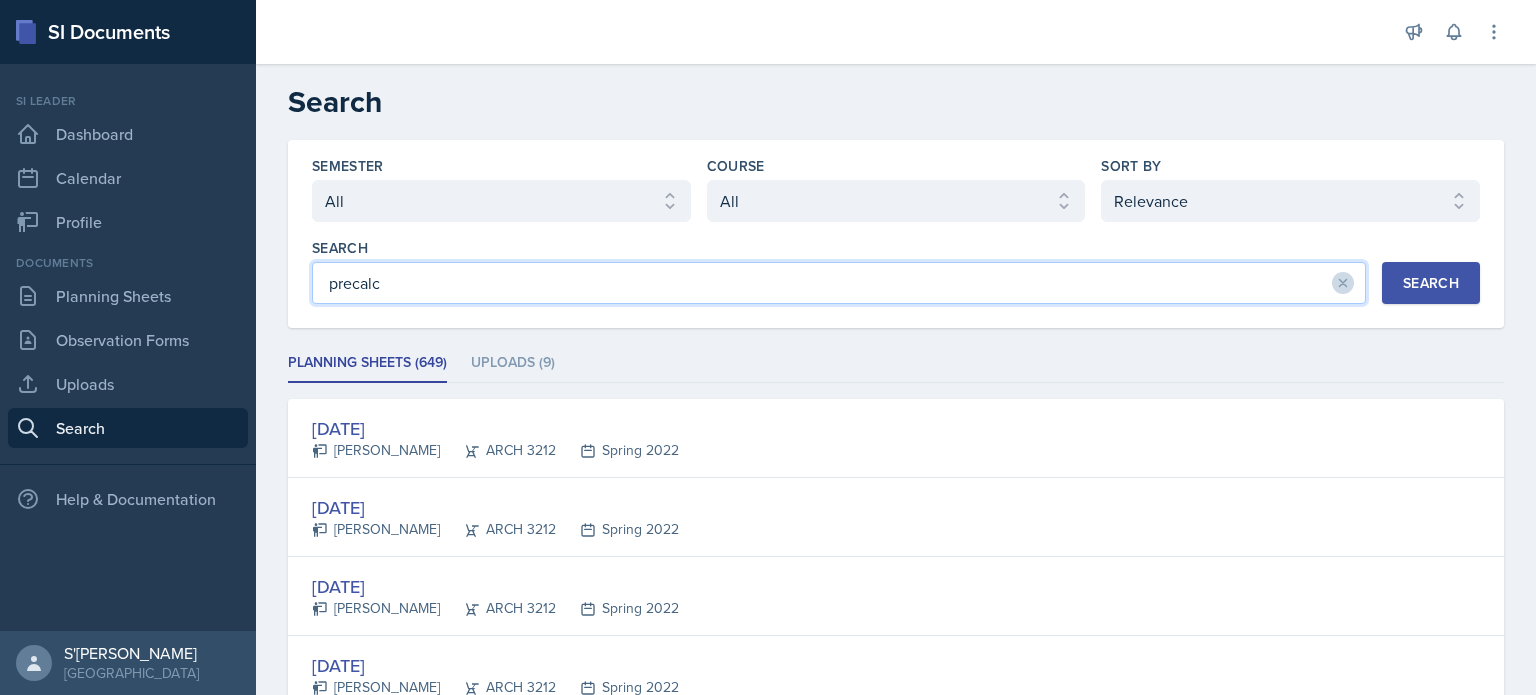 drag, startPoint x: 404, startPoint y: 303, endPoint x: 300, endPoint y: 281, distance: 106.30146 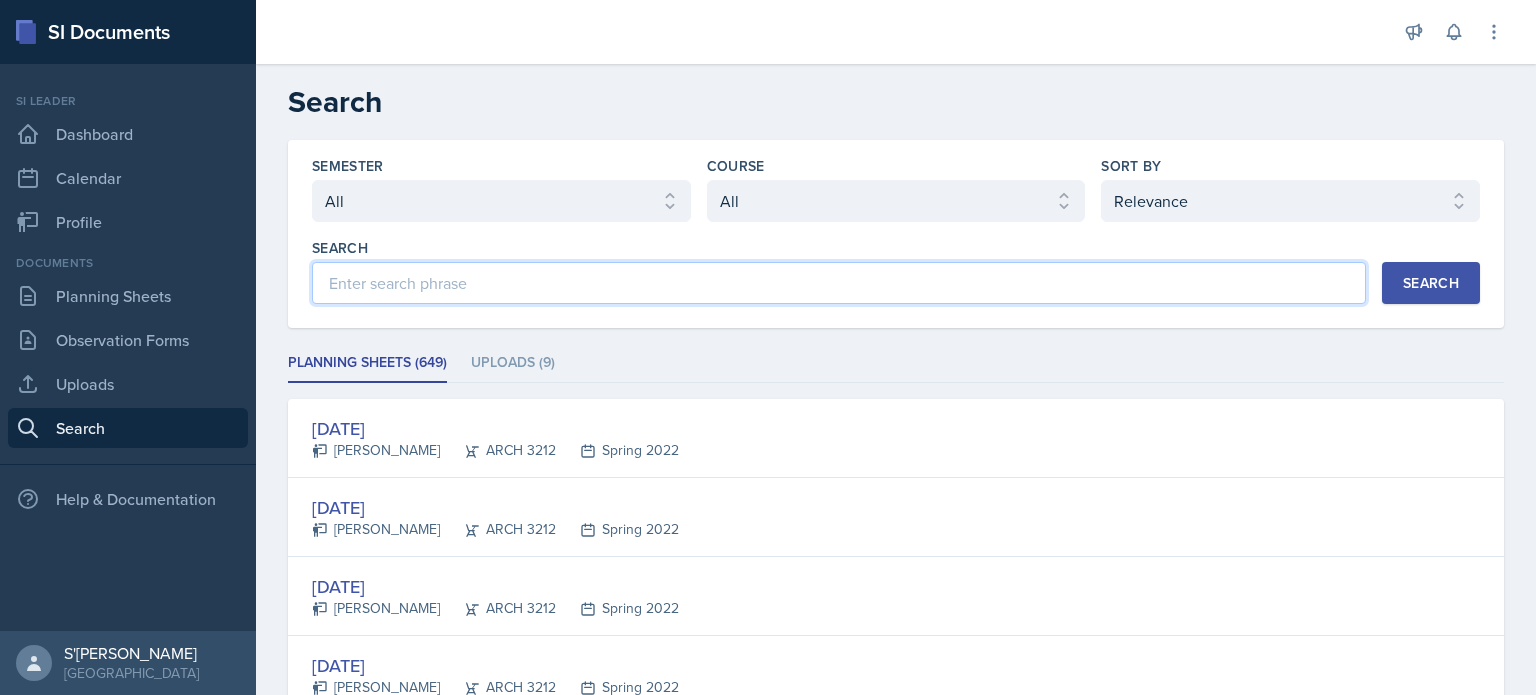 type 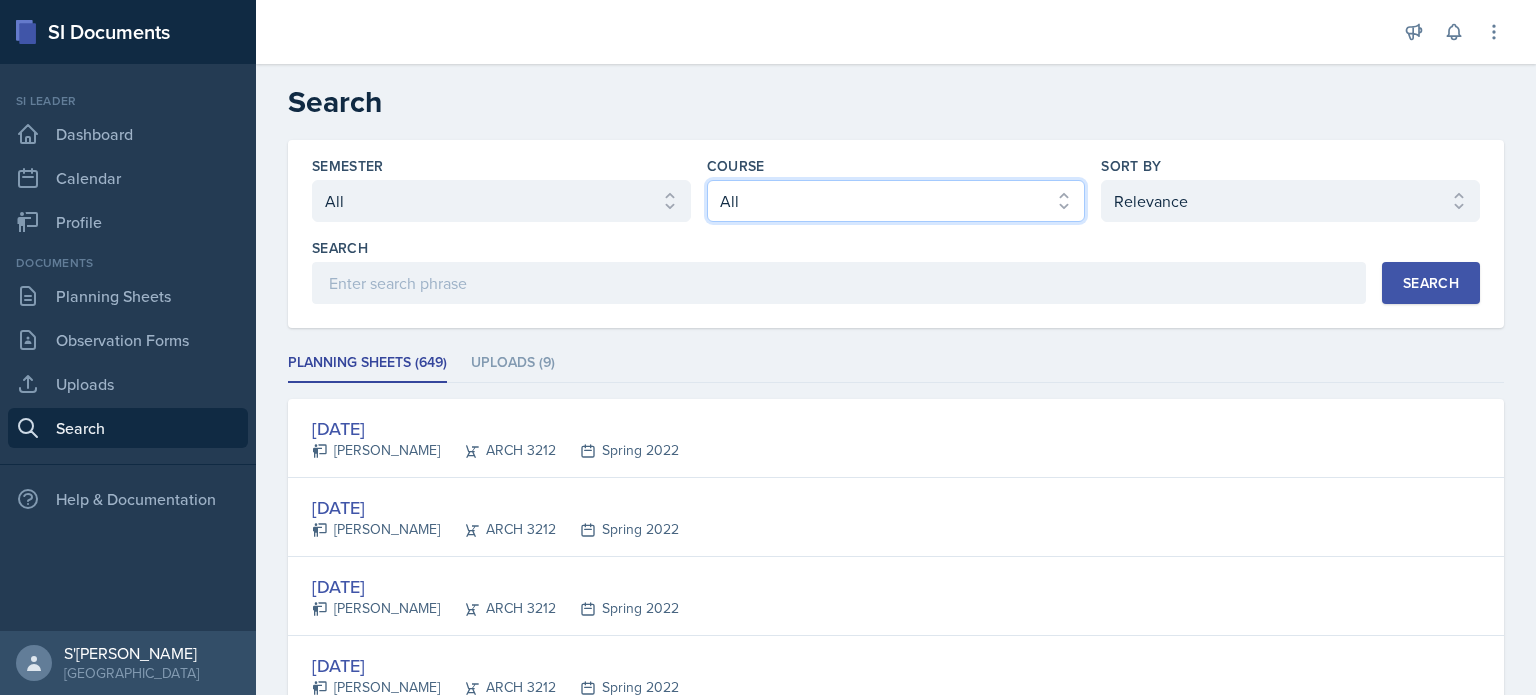 click on "Select course   All ACCT 2101 ACCT 2102 ACCT 4050 ANTH 1102 ANTH 3301 ARCH 1000 ARCH 1000 ARCH 1241 ARCH 2111 ARCH 2211 ARCH 2242 ARCH 3211 ARCH 3212 ARCH 3212 ART 1107 BIOL 1107 BIOL 1107L BIOL 1108 BIOL 1108/BIOL 1108L BIOL 2221 BIOL 2221Lab BIOL 2222 BIOL 2222/BIOL 2222L BIOL 2222Lab BIOL 2251 BIOL 2251L BIOL 2252 BIOL 2252L BIOL 3300 BIOL 3340 BLAW 2200 CHEM 1151 CHEM 1152 CHEM 1211 CHEM 1212 CHEM 2800 CHEM 3361 CHEM 3362 CHEM 3500 CHEM 3601 COM 2135 COMM 2135 DANC 1107 DATA 1501 ECON 2300 ECON 3300 EE 2301 ENGL 1101 ENGL 1102 ENGR 2214 ENGR 3122 ENGR 3131 ENGR 3343 FIN 4220 FIN 4360 FREN 1002 FREN 1002 GEOG 1101 GEOG 1112 HIST 1111 HIST 1112 HIST 2111 HIST 2112 IS 2200 IS 3260 LDRS 2300 MATH 1001 MATH 1111 MATH 1113 MATH 1160 MATH 1179 MATH 1190 MATH 2202 MATH 2203 MATH 2306 MATH 2345 MATH 2390 MATH 3260 MGT 3200 MUSI 1107 PHIL 2010 PHYS 1111 PHYS 1112 PHYS 2211 PHYS 2212 POLS 1101 POLS 2401 PSYC 1101 PSYC 2000 PSYC 2210 PSYC 2500 PSYC 3000 PSYC 3425 PSYC 4100 PSYC 4345 PSYC 4410 SI 1101 SI 1101 SM 2300" at bounding box center [896, 201] 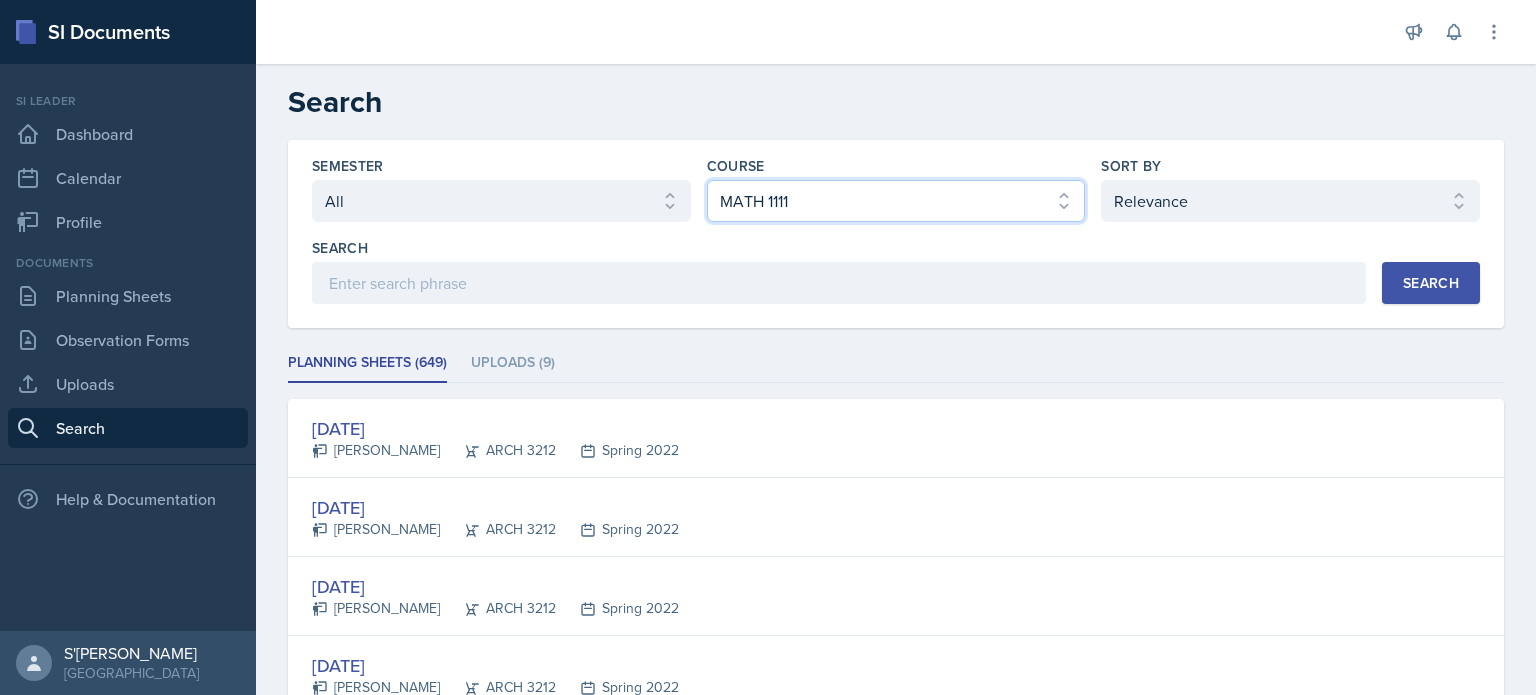 click on "Select course   All ACCT 2101 ACCT 2102 ACCT 4050 ANTH 1102 ANTH 3301 ARCH 1000 ARCH 1000 ARCH 1241 ARCH 2111 ARCH 2211 ARCH 2242 ARCH 3211 ARCH 3212 ARCH 3212 ART 1107 BIOL 1107 BIOL 1107L BIOL 1108 BIOL 1108/BIOL 1108L BIOL 2221 BIOL 2221Lab BIOL 2222 BIOL 2222/BIOL 2222L BIOL 2222Lab BIOL 2251 BIOL 2251L BIOL 2252 BIOL 2252L BIOL 3300 BIOL 3340 BLAW 2200 CHEM 1151 CHEM 1152 CHEM 1211 CHEM 1212 CHEM 2800 CHEM 3361 CHEM 3362 CHEM 3500 CHEM 3601 COM 2135 COMM 2135 DANC 1107 DATA 1501 ECON 2300 ECON 3300 EE 2301 ENGL 1101 ENGL 1102 ENGR 2214 ENGR 3122 ENGR 3131 ENGR 3343 FIN 4220 FIN 4360 FREN 1002 FREN 1002 GEOG 1101 GEOG 1112 HIST 1111 HIST 1112 HIST 2111 HIST 2112 IS 2200 IS 3260 LDRS 2300 MATH 1001 MATH 1111 MATH 1113 MATH 1160 MATH 1179 MATH 1190 MATH 2202 MATH 2203 MATH 2306 MATH 2345 MATH 2390 MATH 3260 MGT 3200 MUSI 1107 PHIL 2010 PHYS 1111 PHYS 1112 PHYS 2211 PHYS 2212 POLS 1101 POLS 2401 PSYC 1101 PSYC 2000 PSYC 2210 PSYC 2500 PSYC 3000 PSYC 3425 PSYC 4100 PSYC 4345 PSYC 4410 SI 1101 SI 1101 SM 2300" at bounding box center [896, 201] 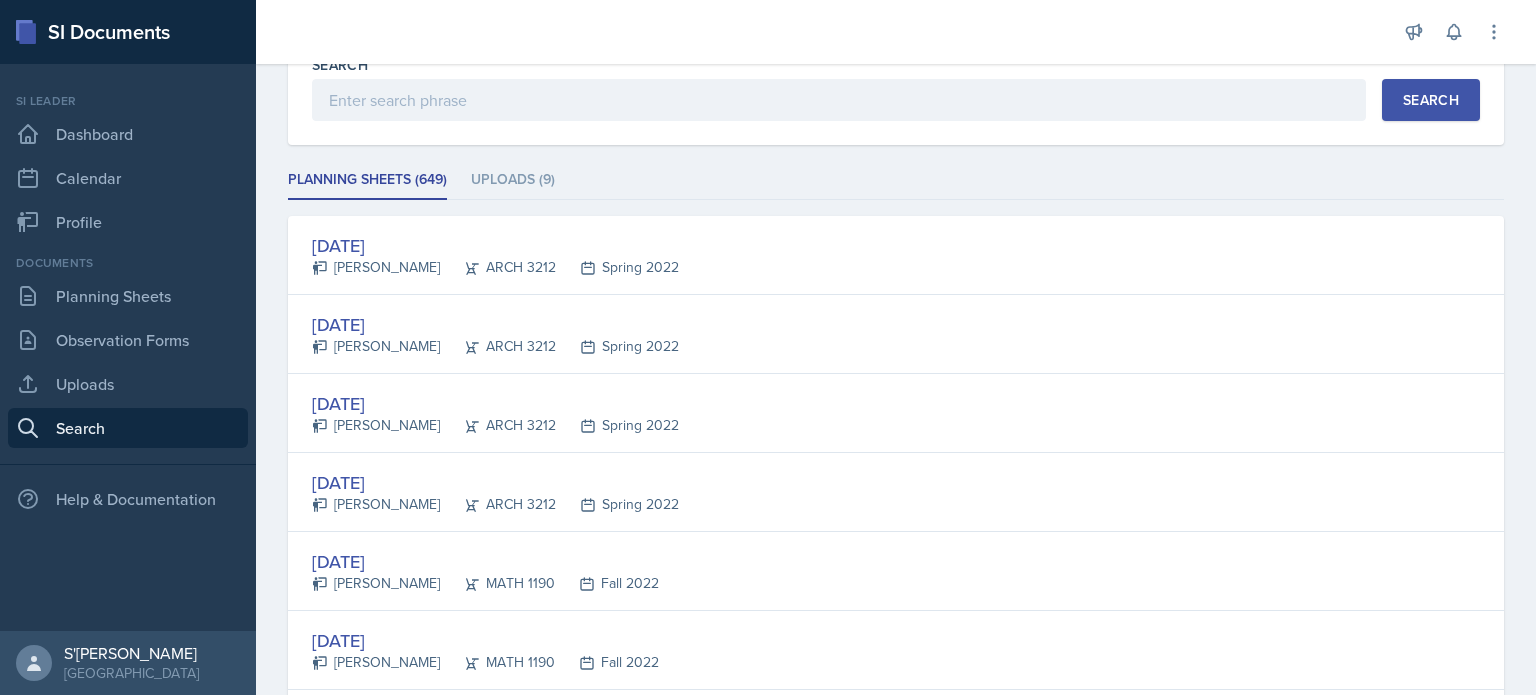 scroll, scrollTop: 200, scrollLeft: 0, axis: vertical 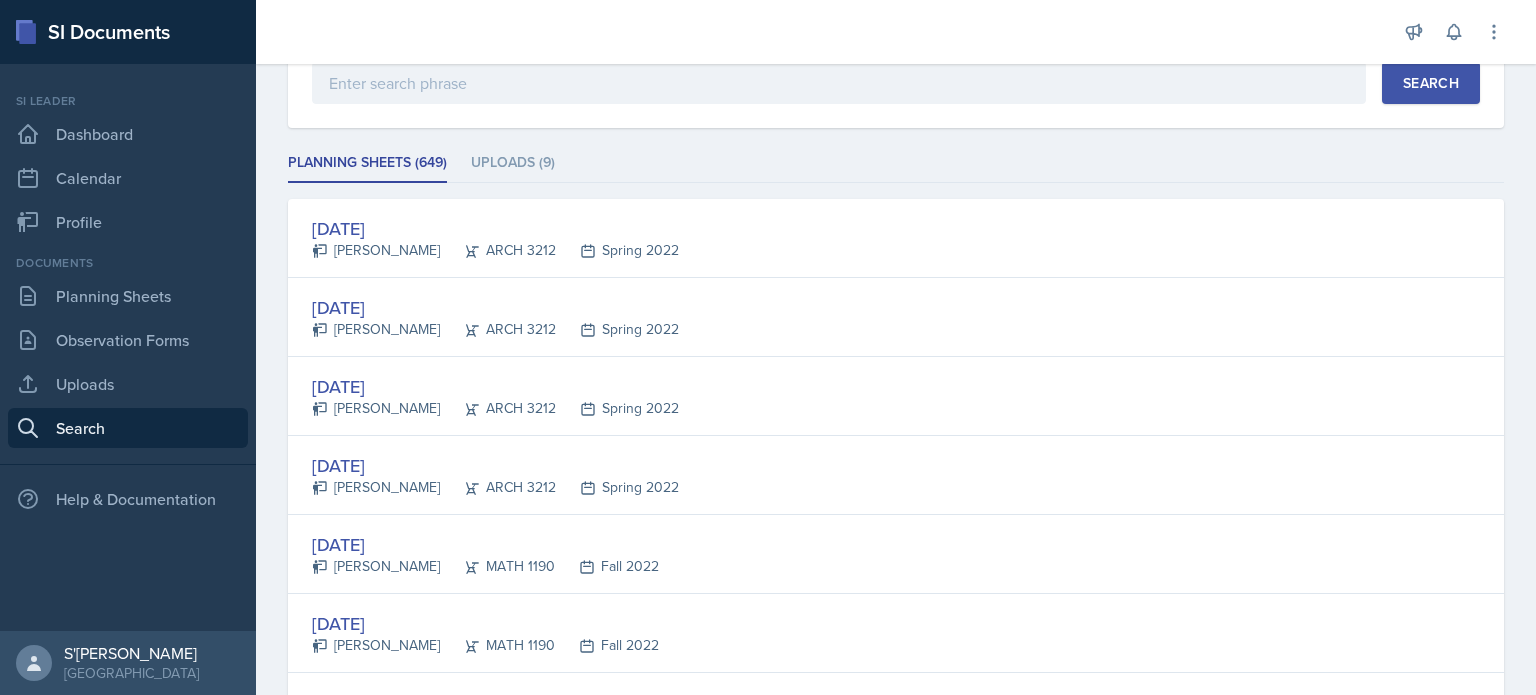 click on "Search" at bounding box center (1431, 83) 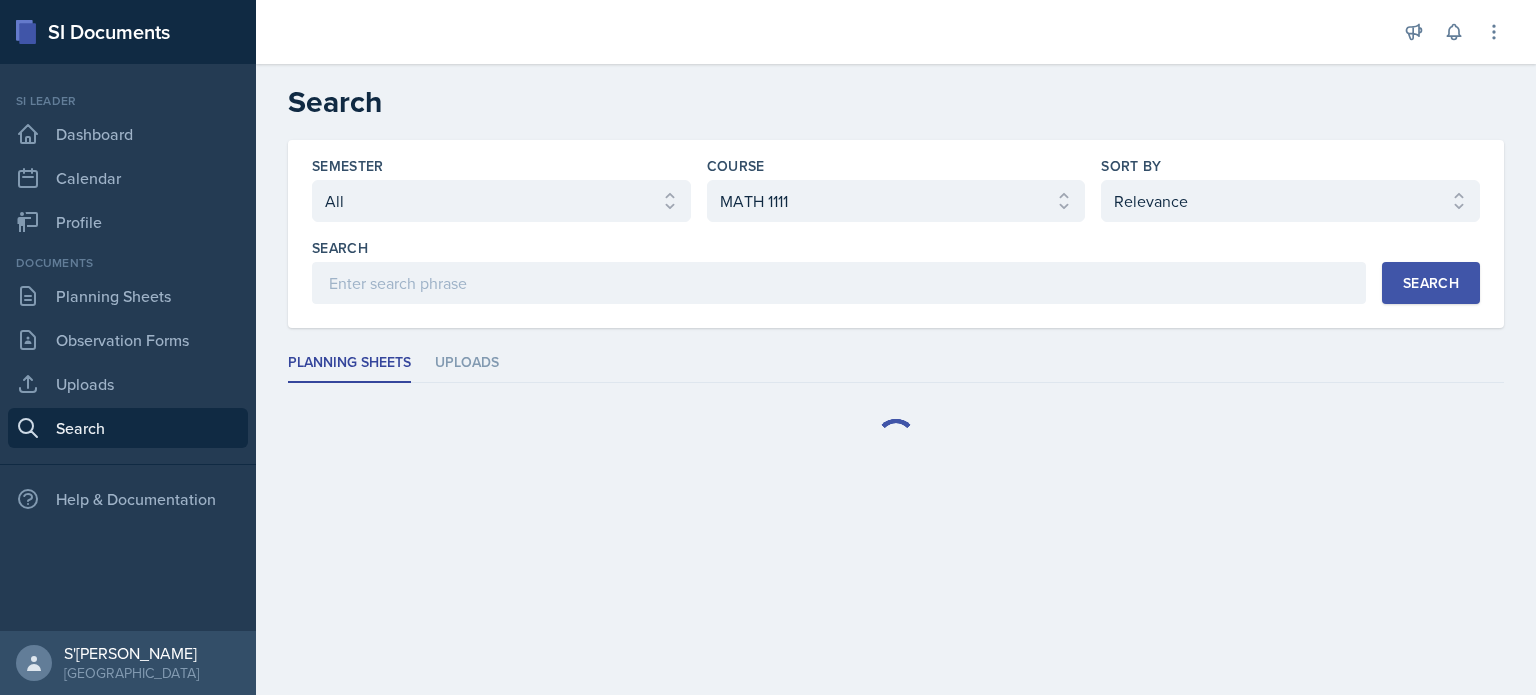 scroll, scrollTop: 0, scrollLeft: 0, axis: both 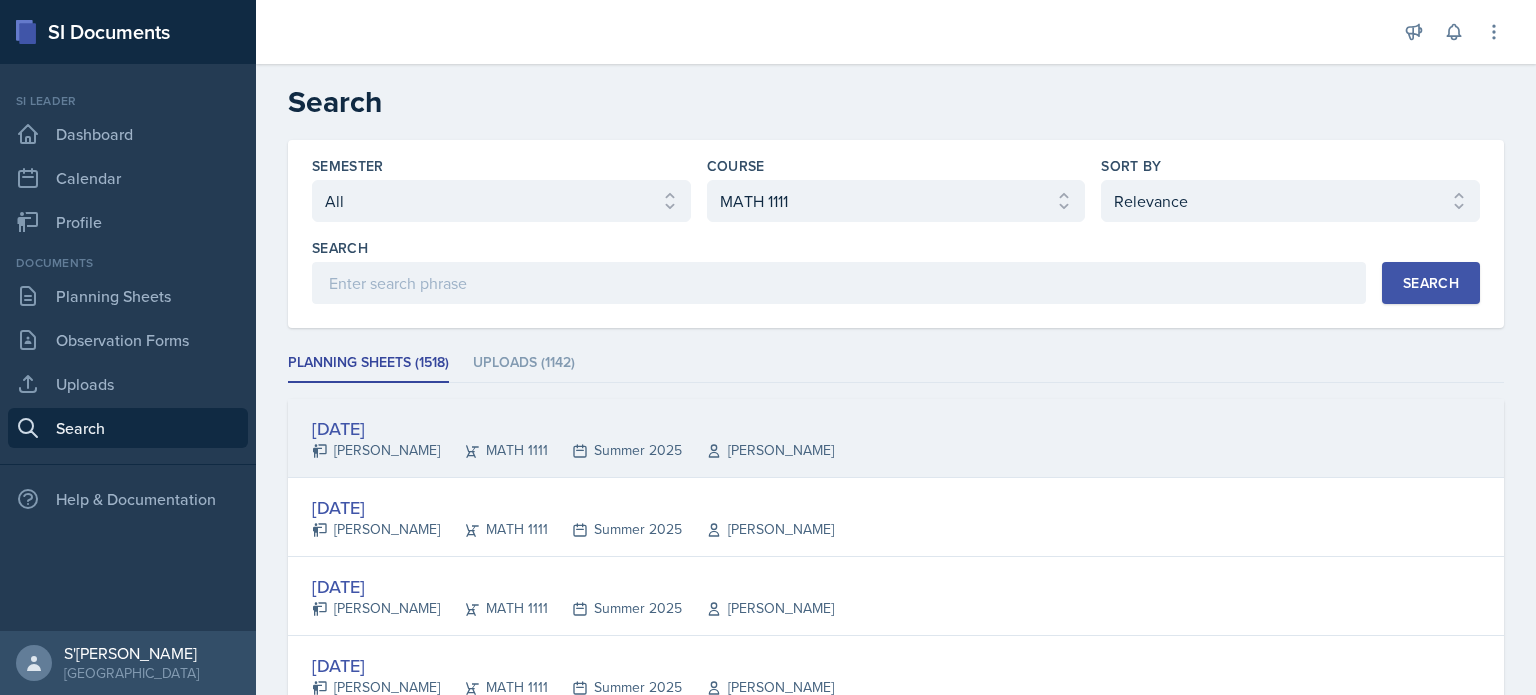 click on "[DATE]" at bounding box center [573, 428] 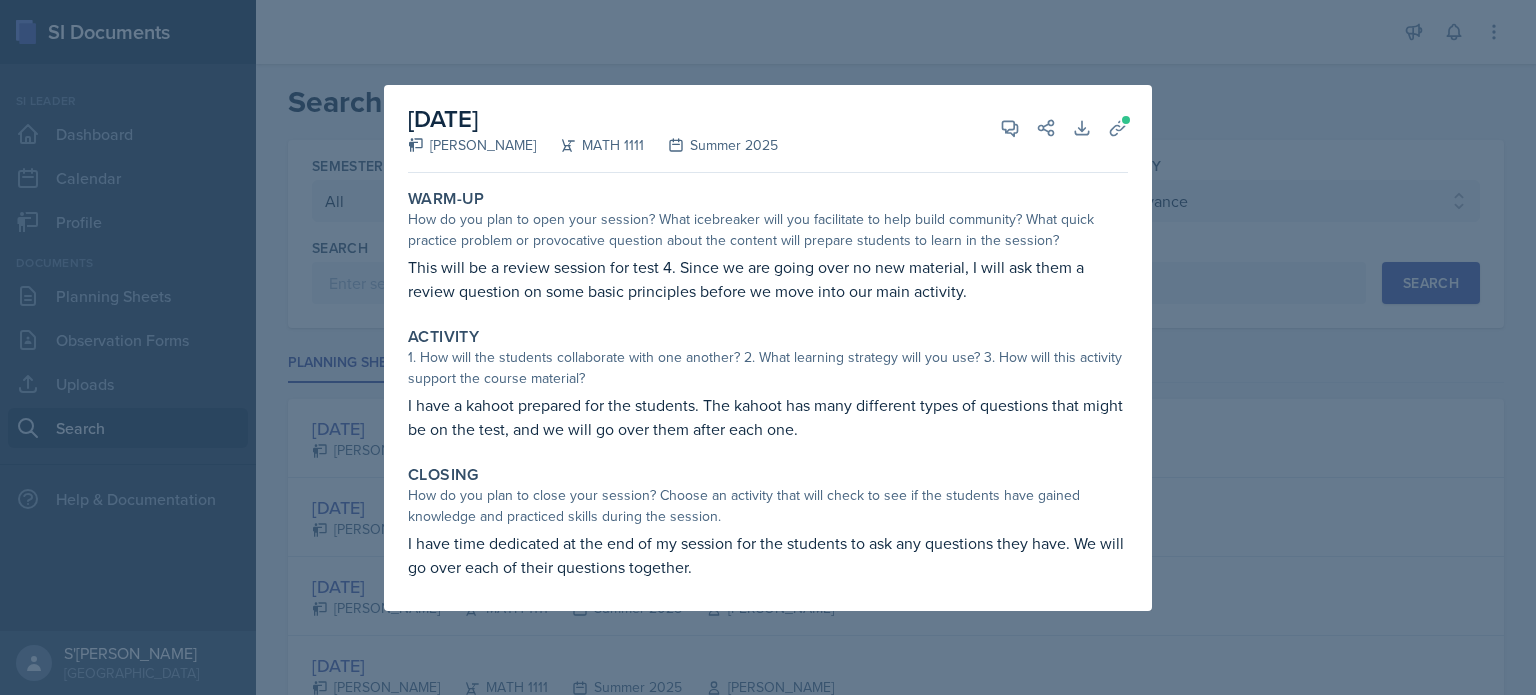 click at bounding box center (768, 347) 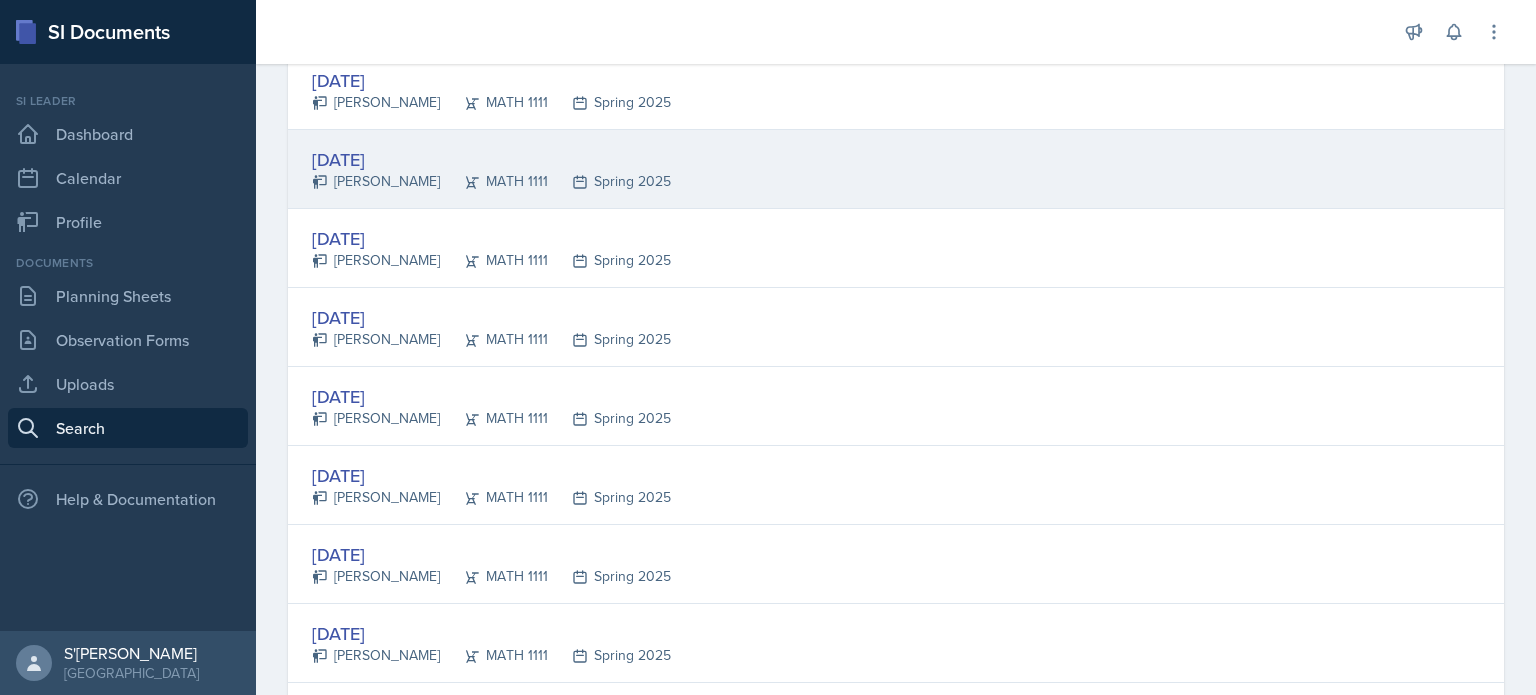 scroll, scrollTop: 2100, scrollLeft: 0, axis: vertical 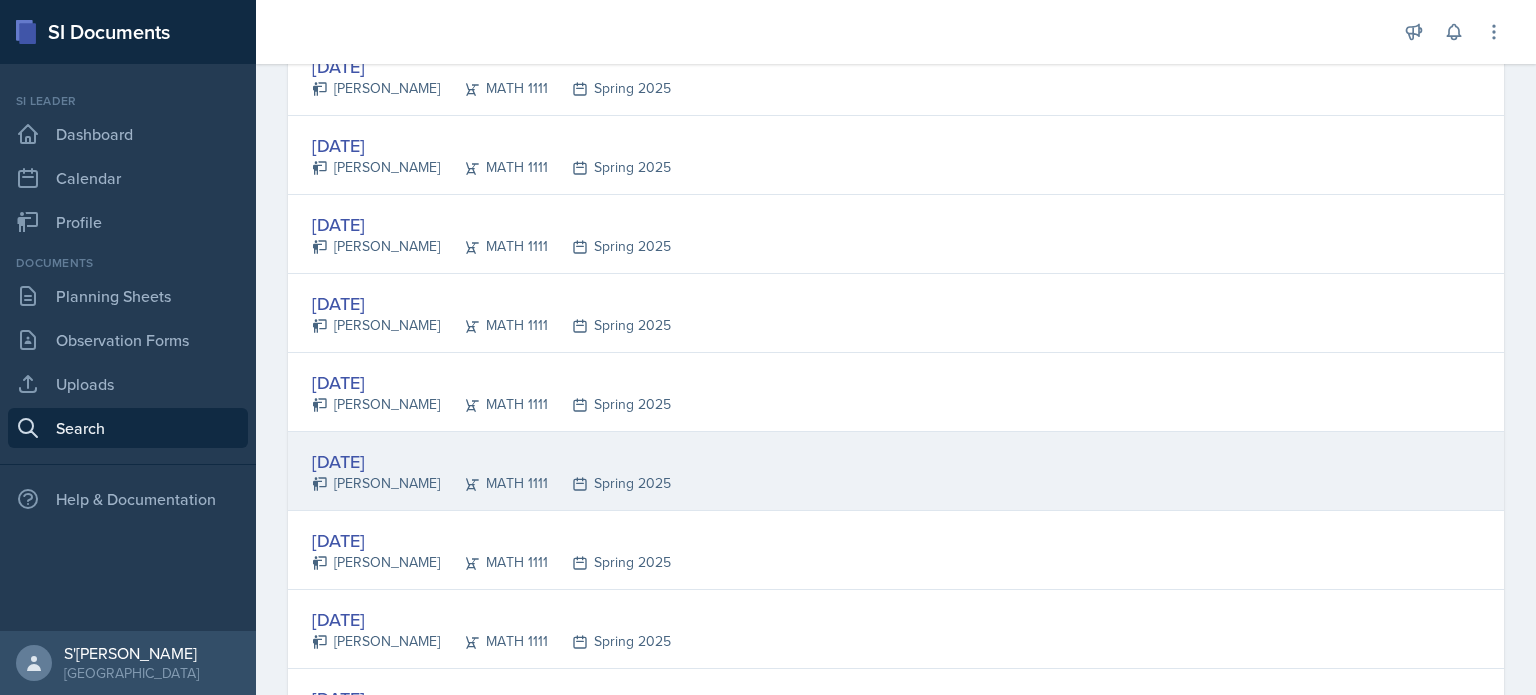 click on "[DATE]" at bounding box center [491, 461] 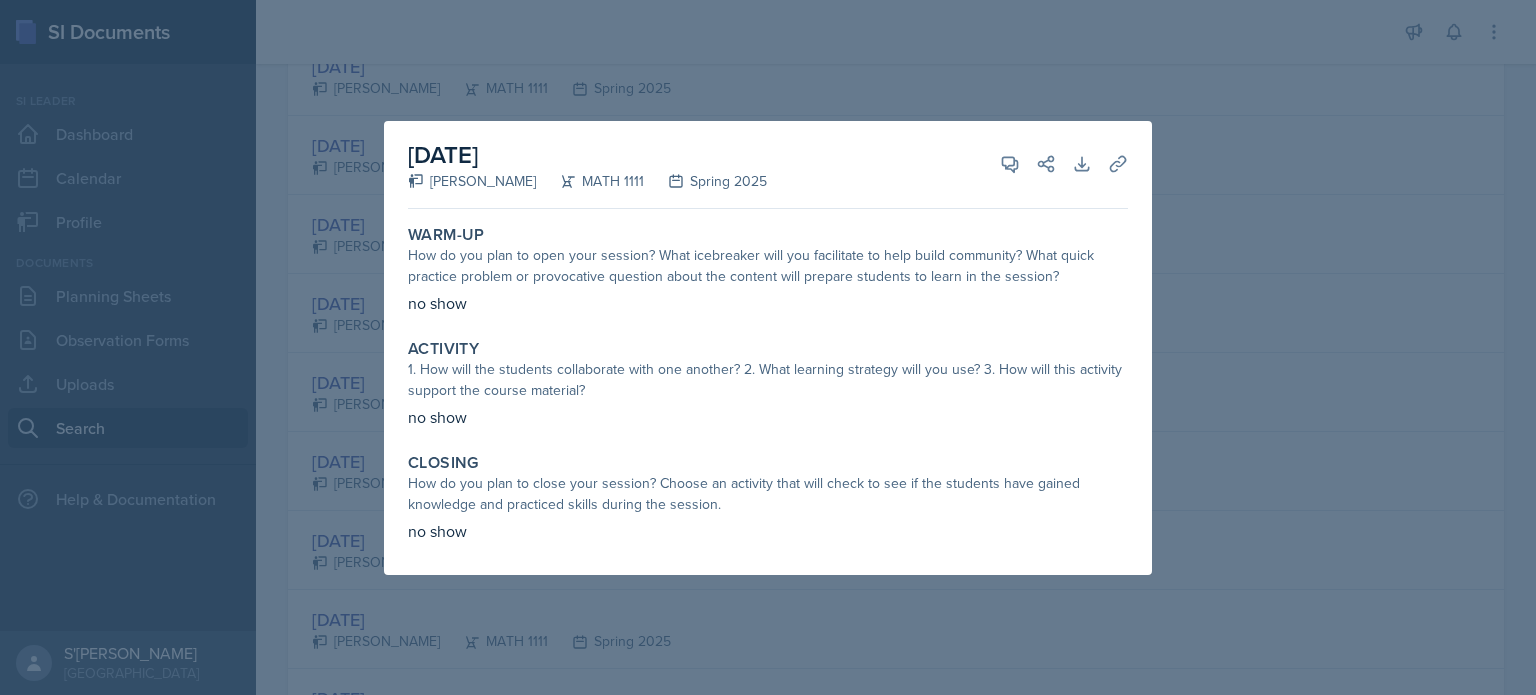 click at bounding box center [768, 347] 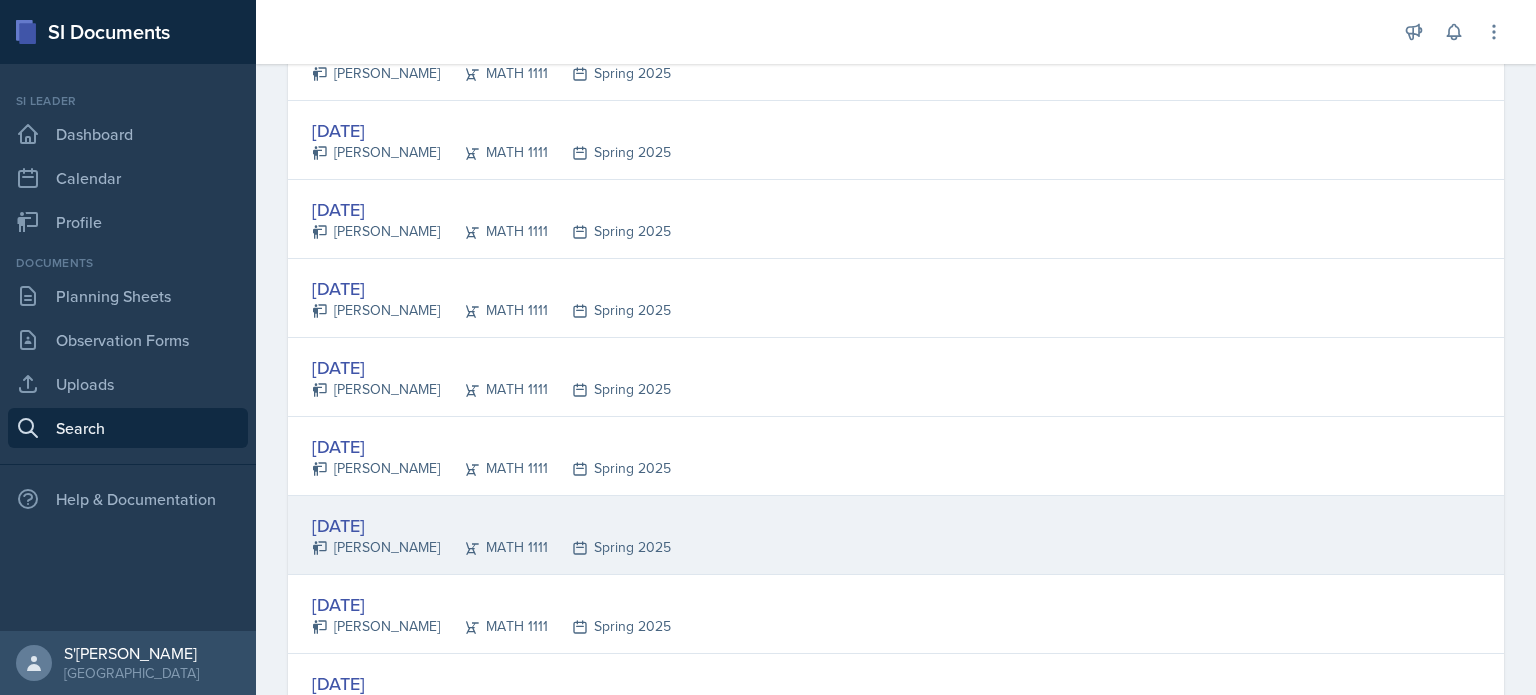scroll, scrollTop: 3768, scrollLeft: 0, axis: vertical 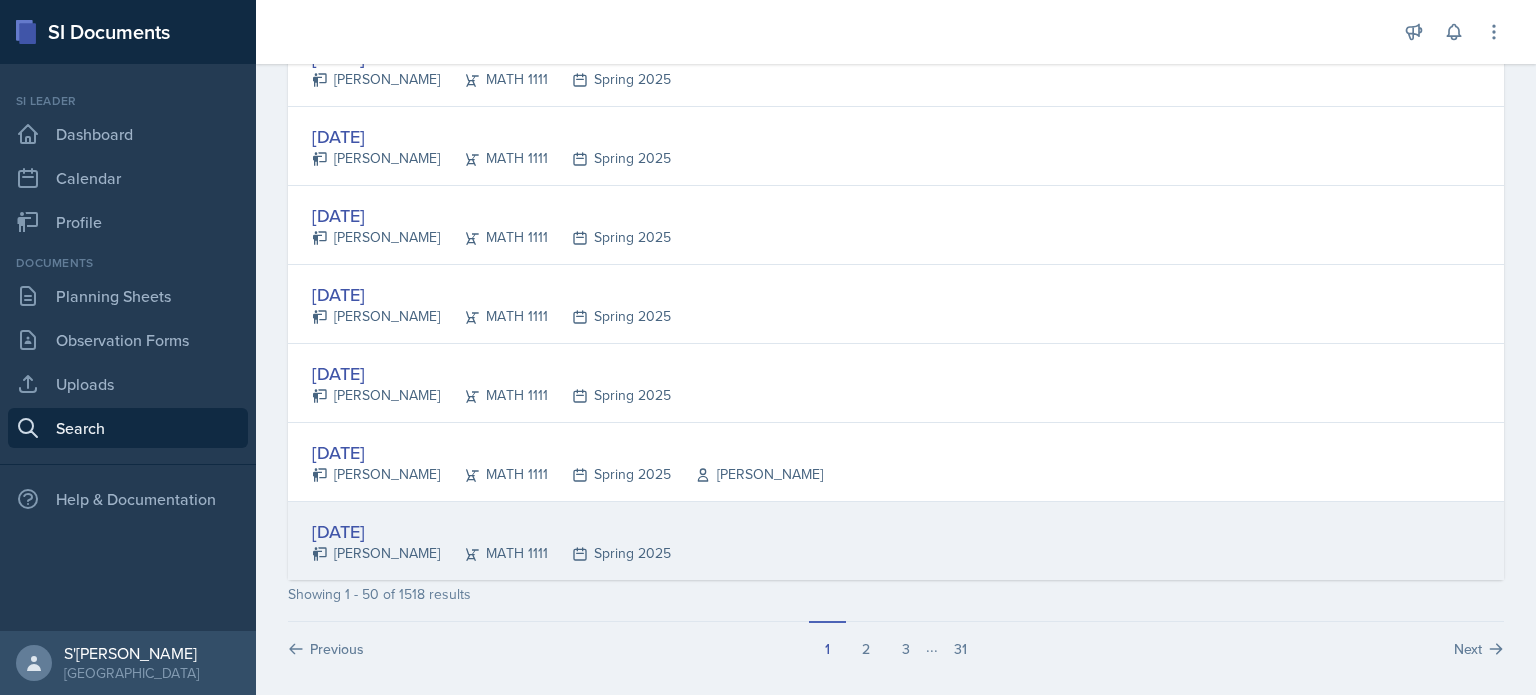 click on "[DATE]" at bounding box center (491, 531) 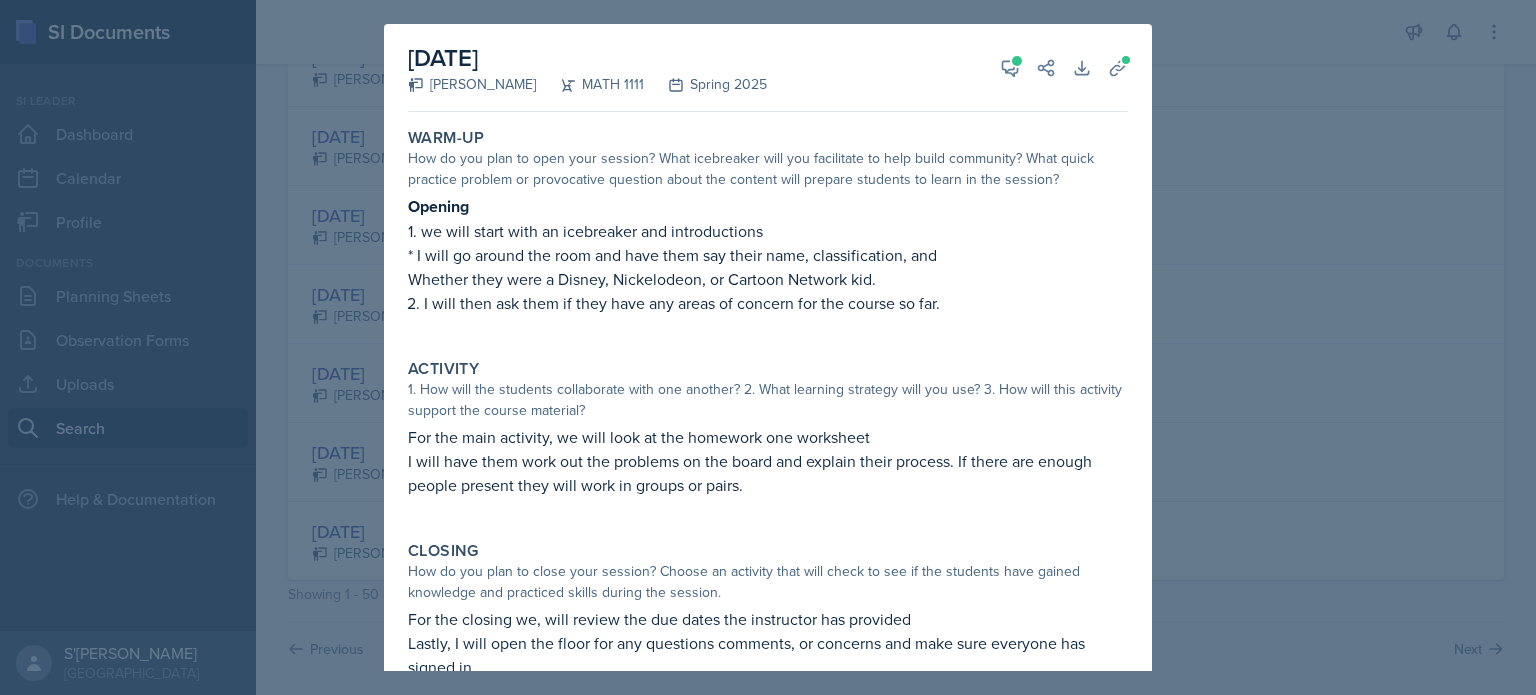 click at bounding box center (768, 347) 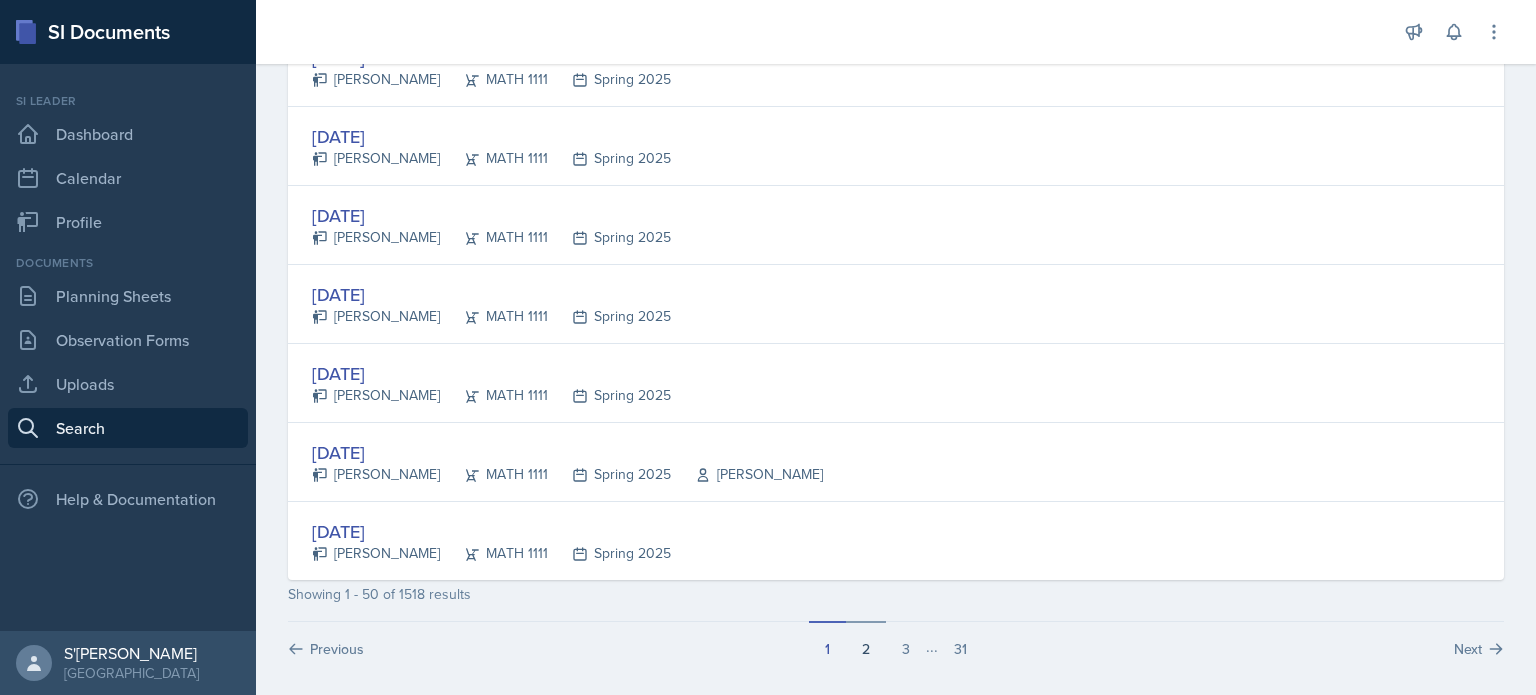 click on "2" at bounding box center [866, 640] 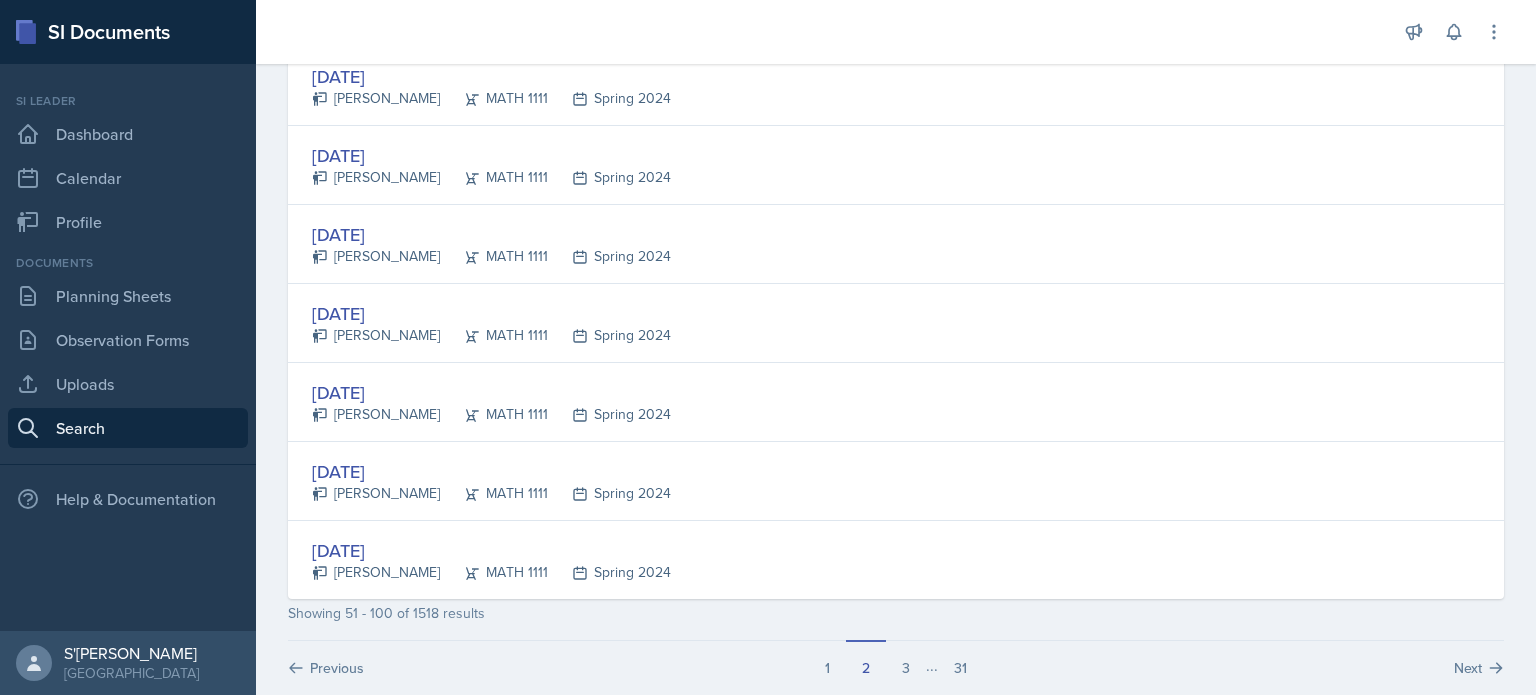 scroll, scrollTop: 3768, scrollLeft: 0, axis: vertical 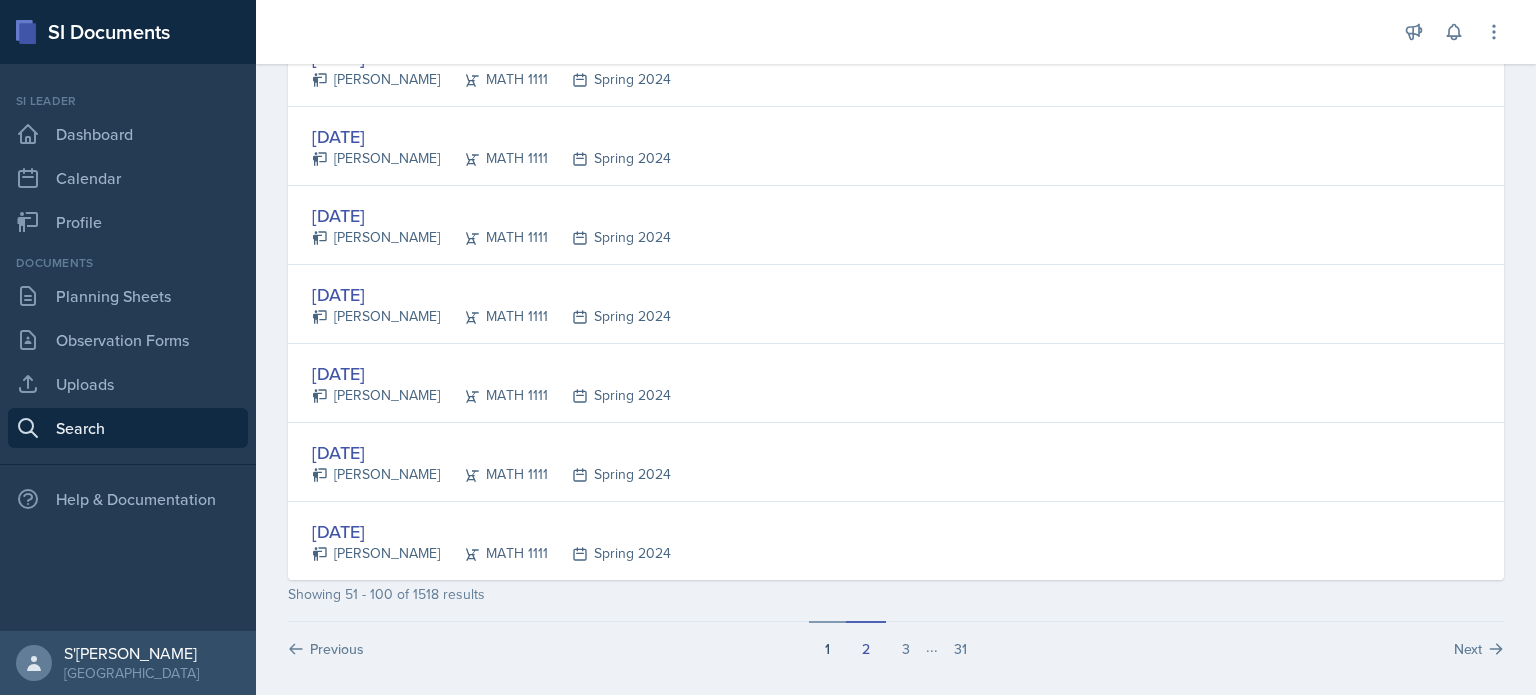 click on "1" at bounding box center (827, 640) 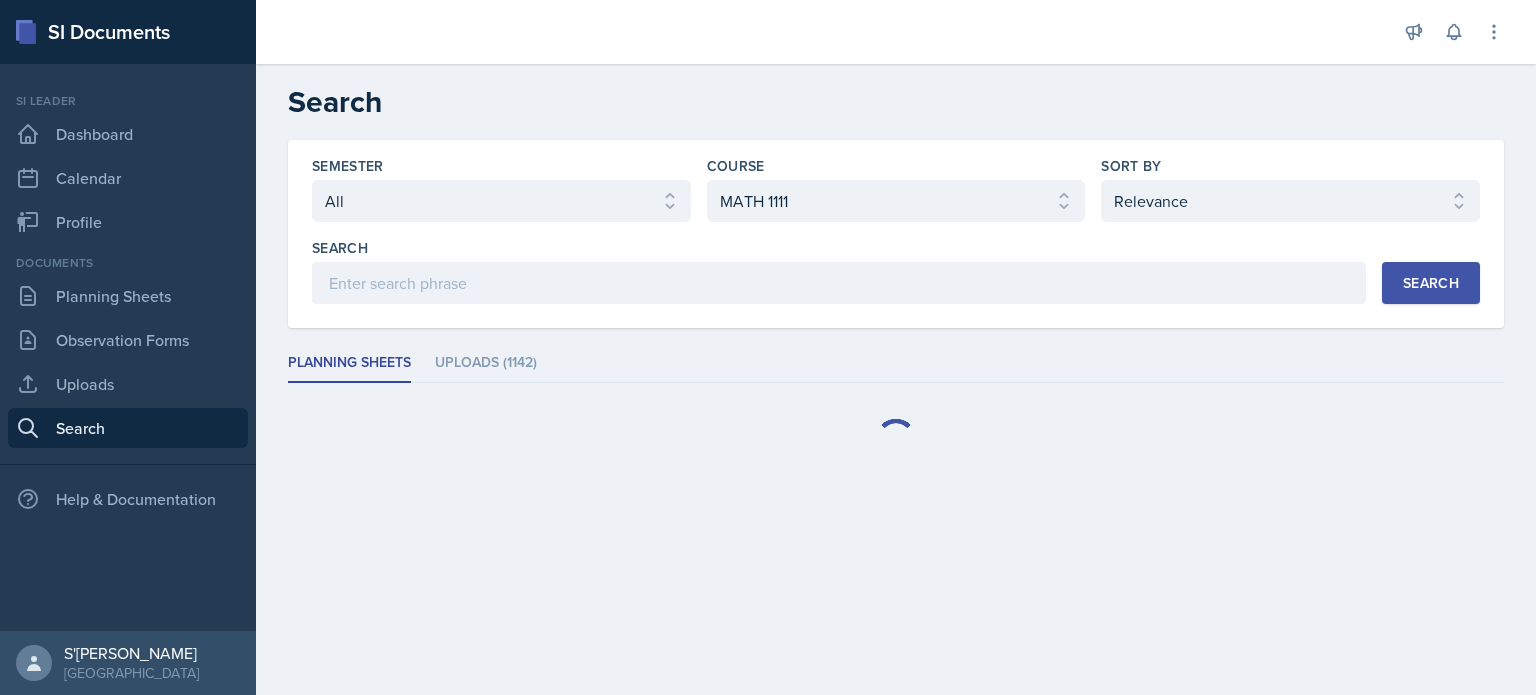 scroll, scrollTop: 0, scrollLeft: 0, axis: both 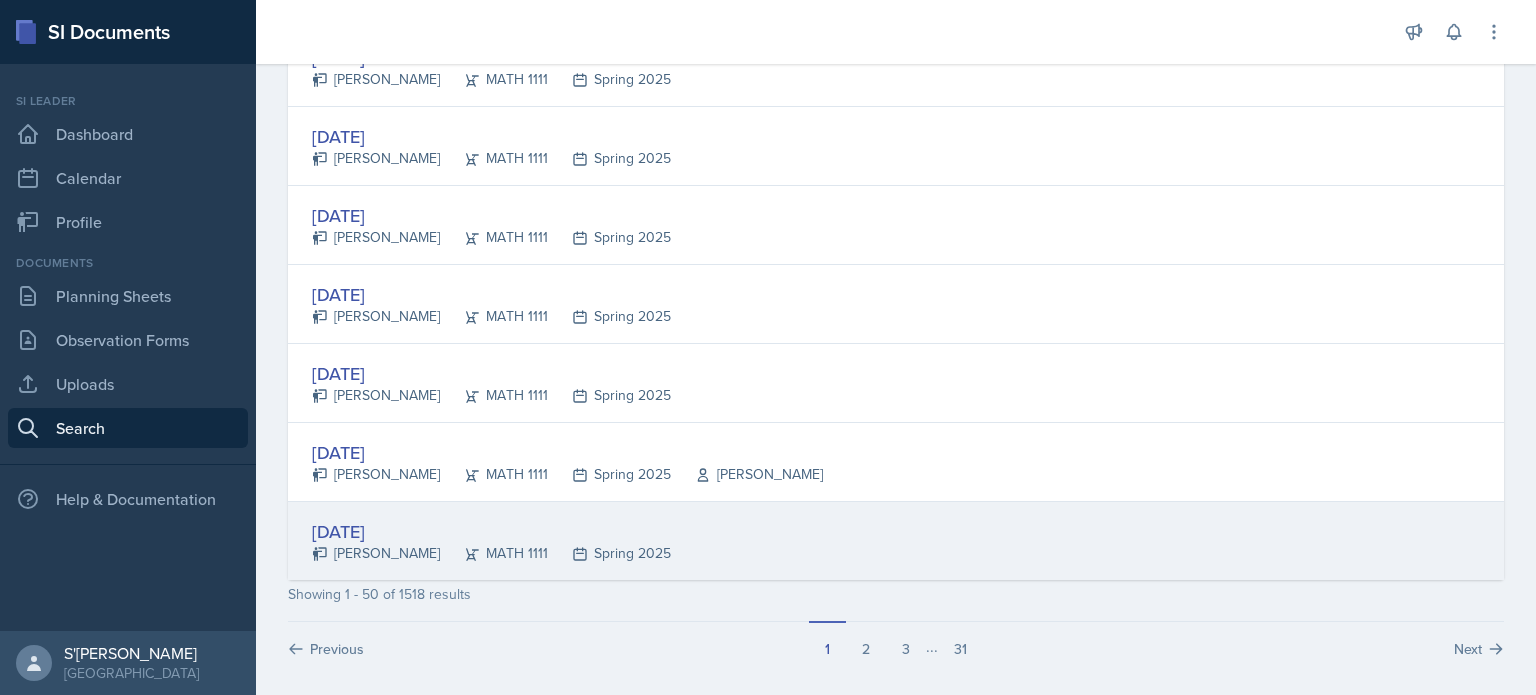 click on "[DATE]" at bounding box center [491, 531] 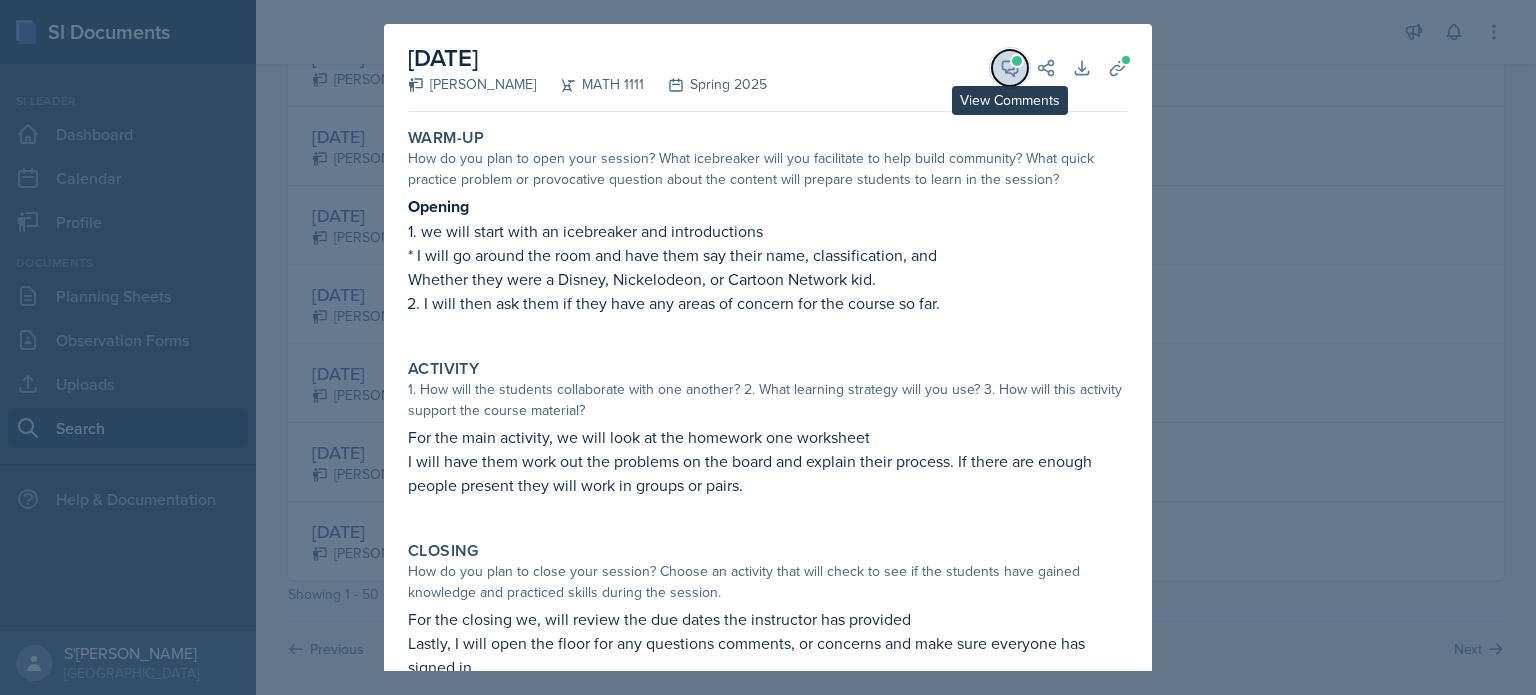 click 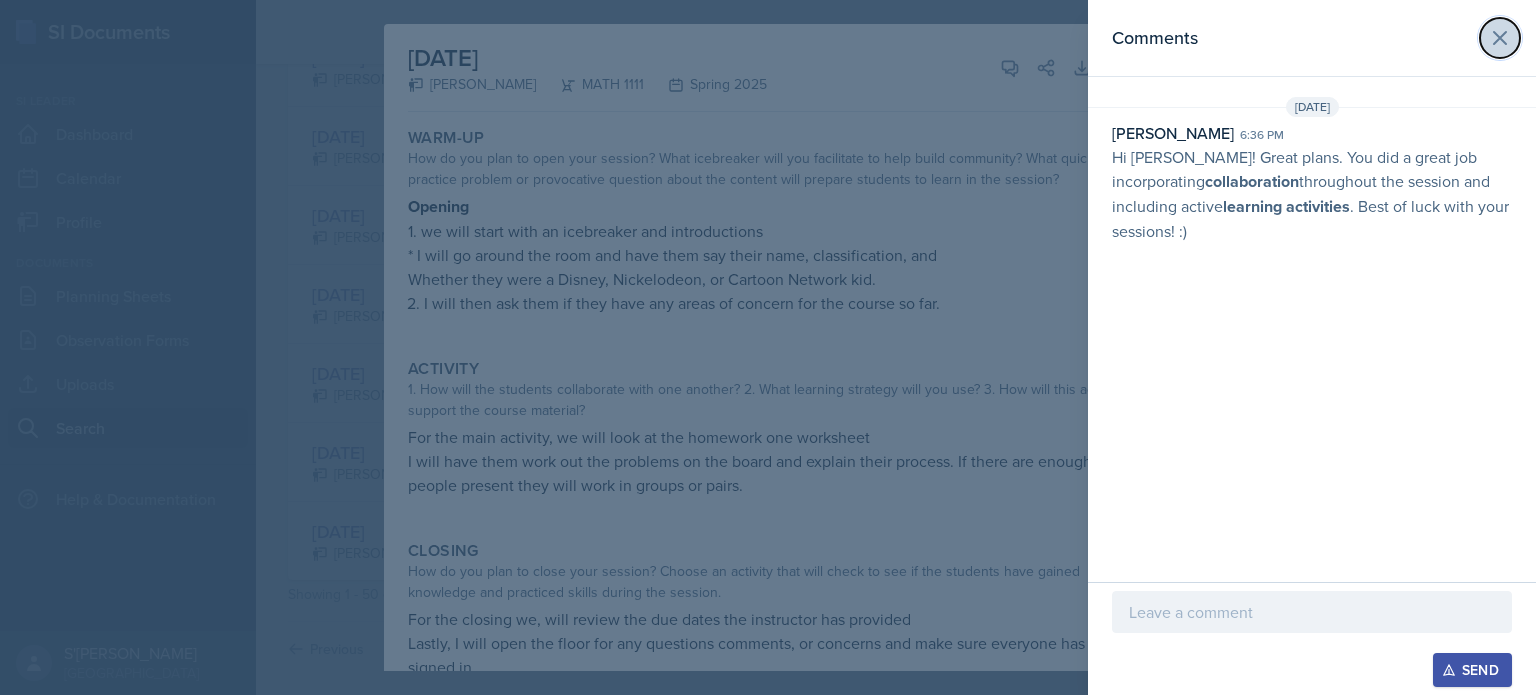 click 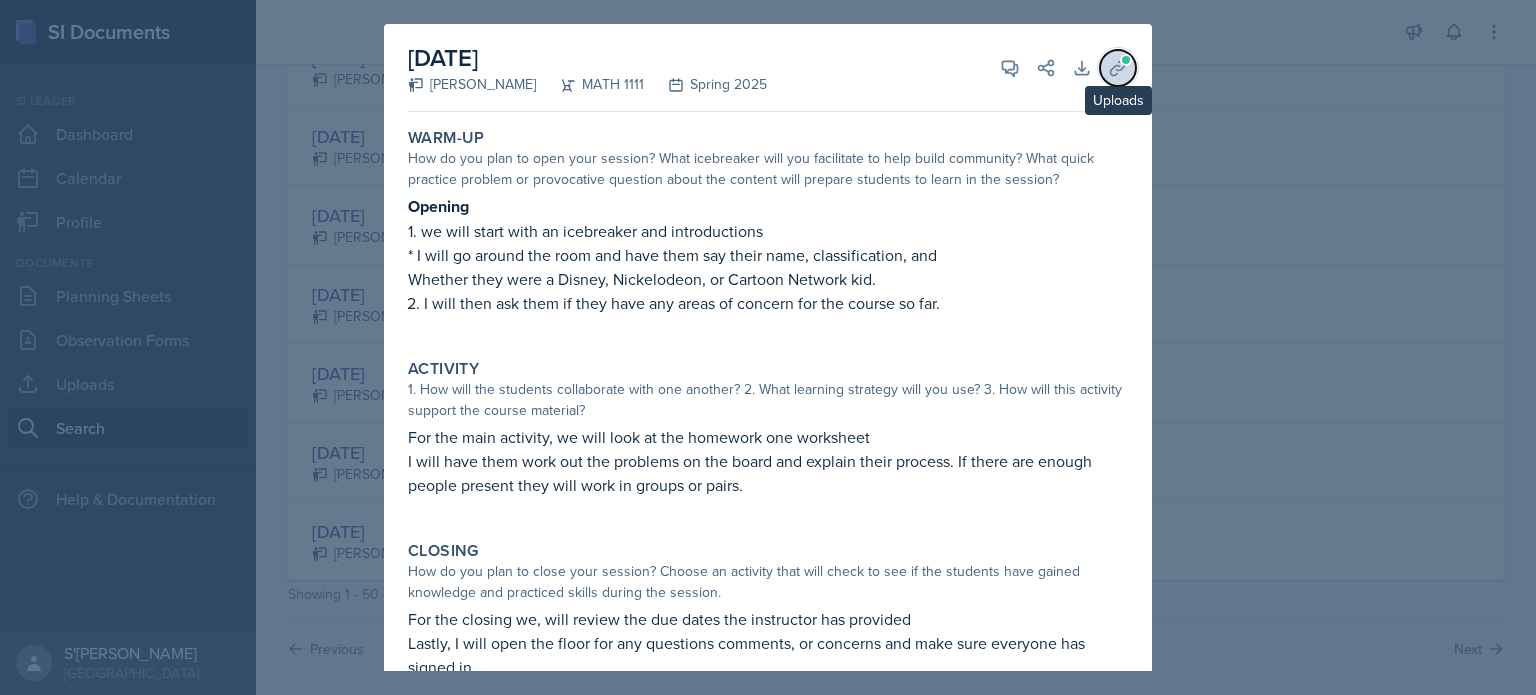 click 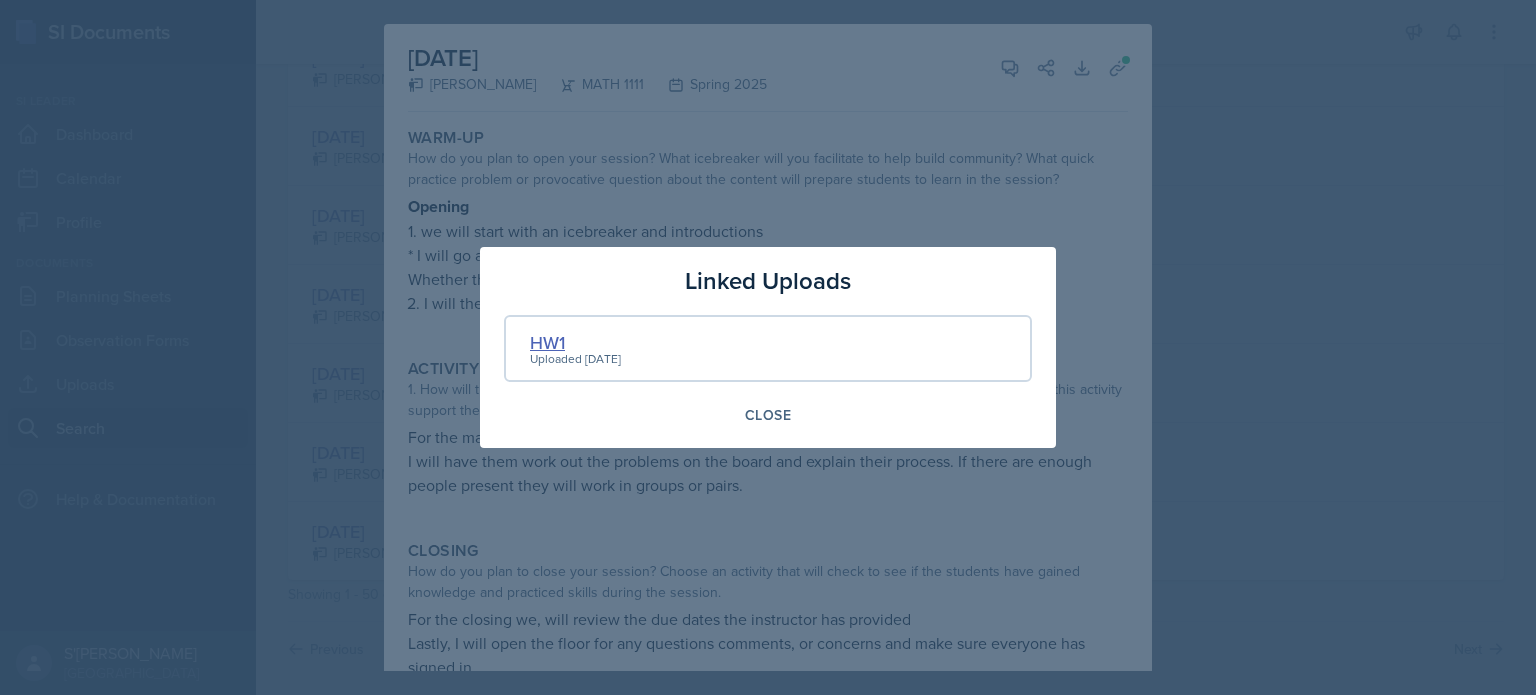 click on "HW1" at bounding box center [575, 342] 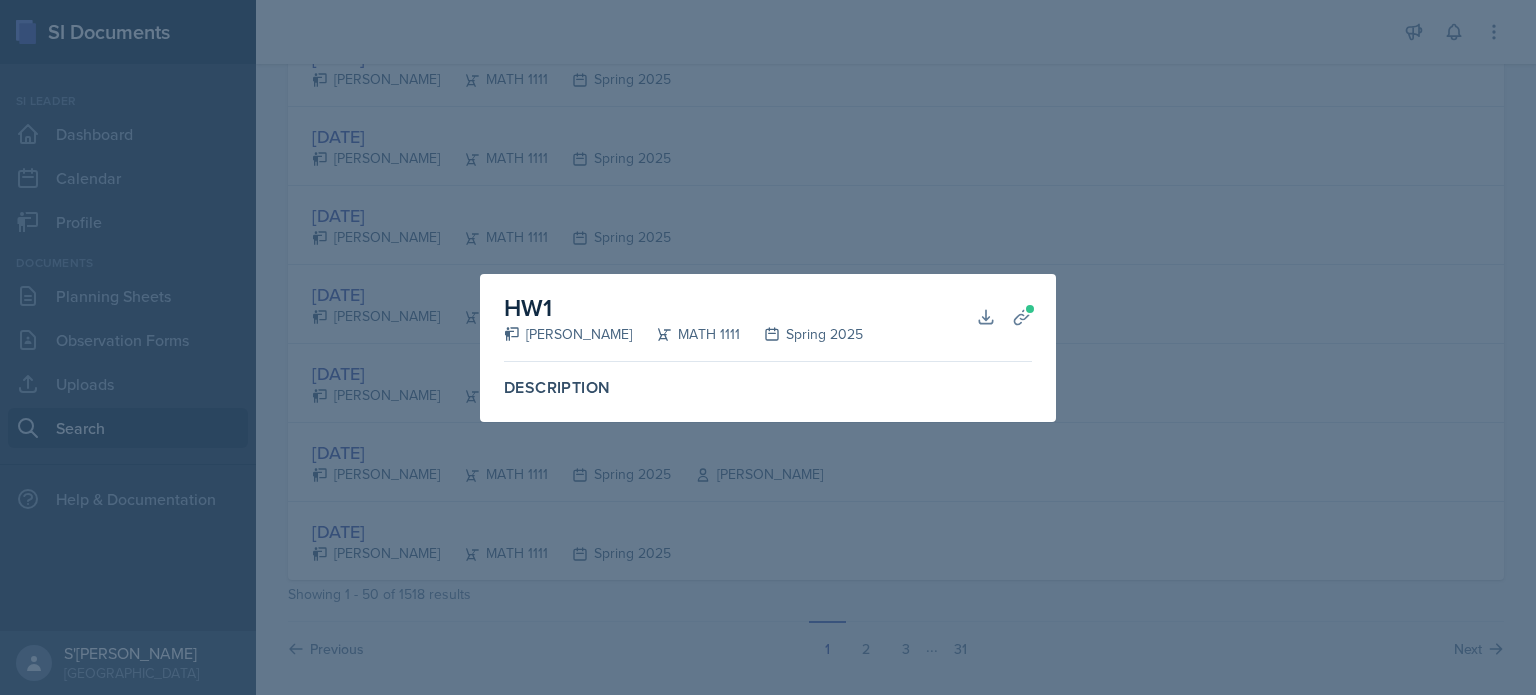 click at bounding box center (768, 347) 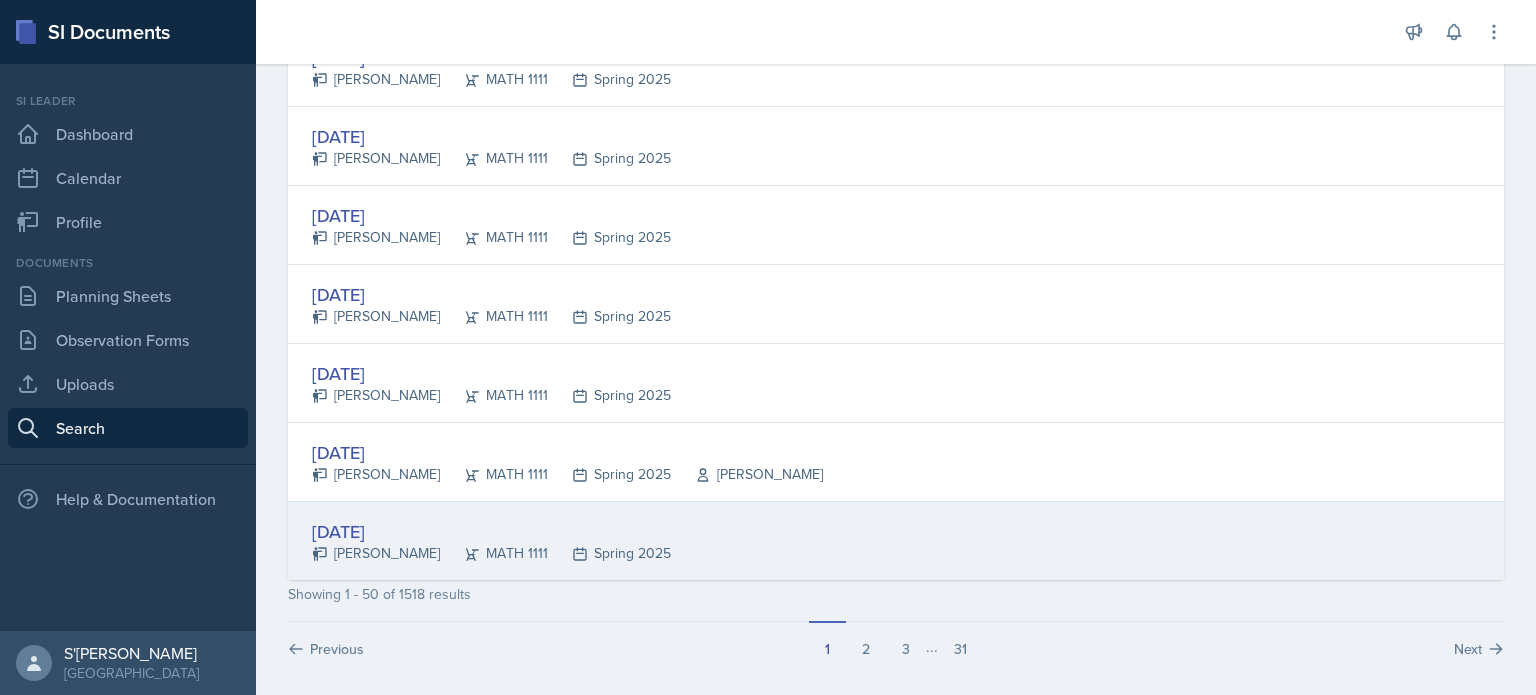 click on "[DATE]" at bounding box center [491, 531] 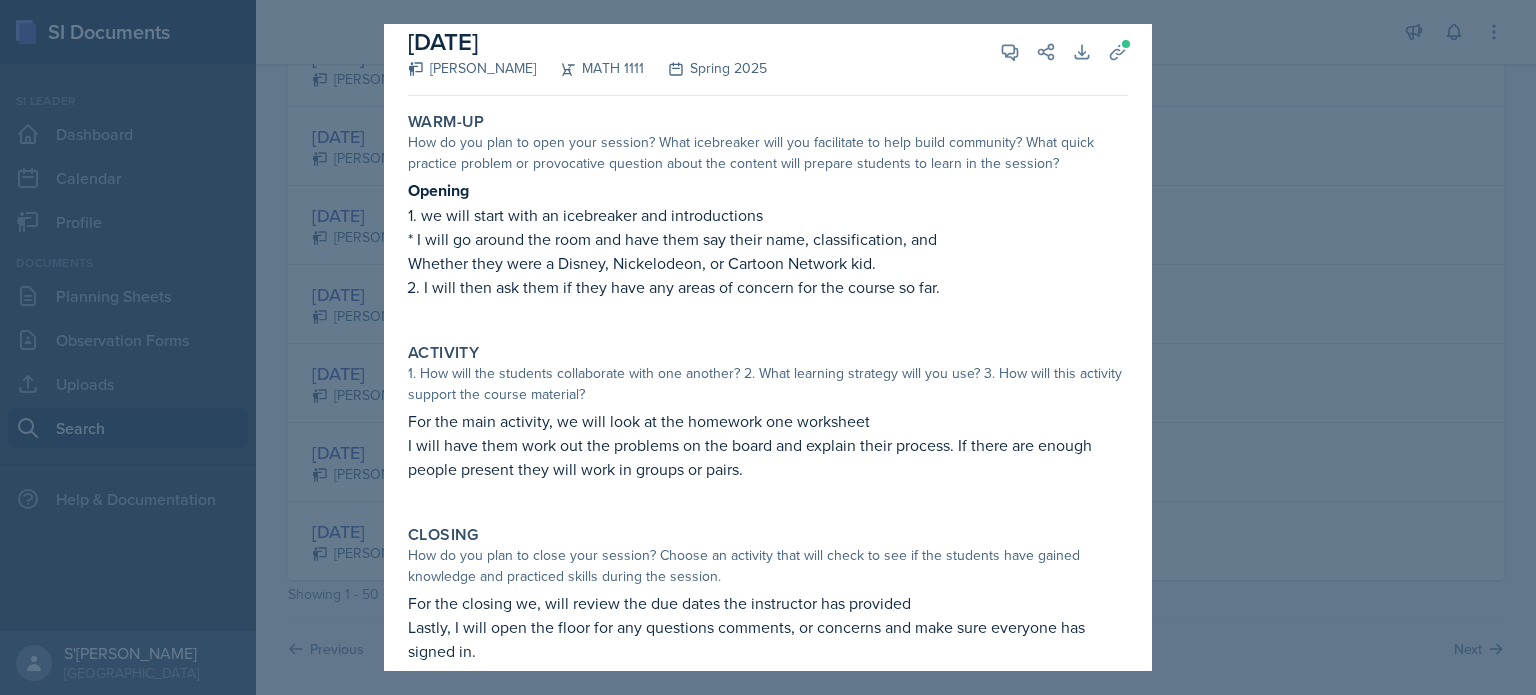 scroll, scrollTop: 38, scrollLeft: 0, axis: vertical 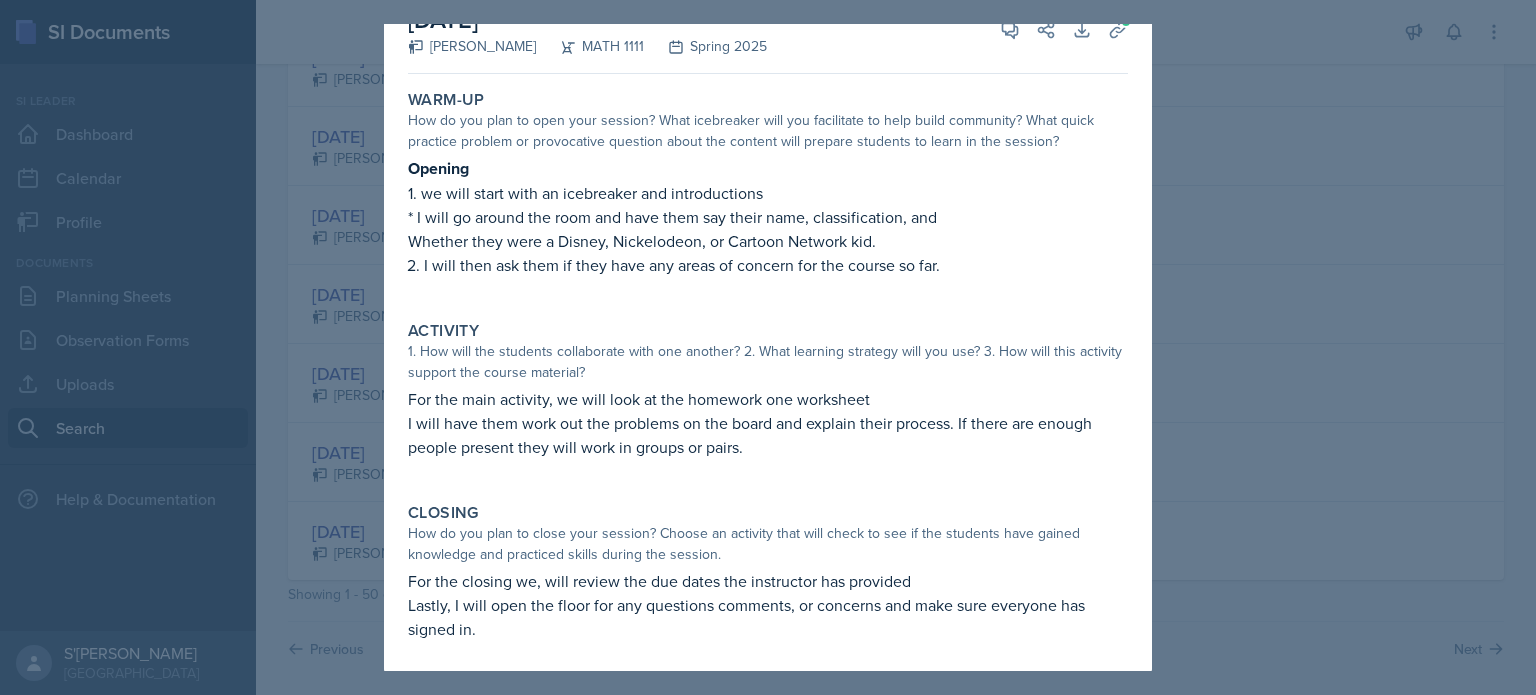 click at bounding box center [768, 347] 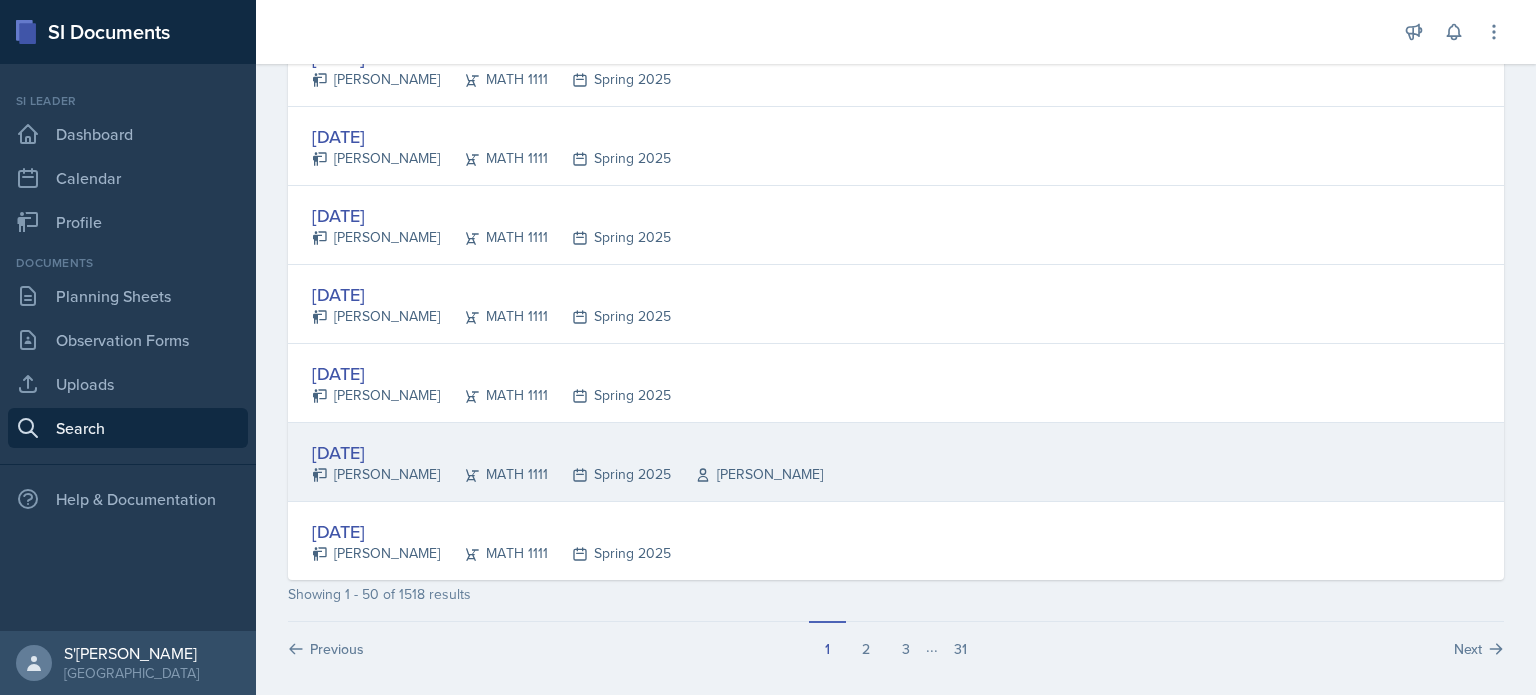 click on "[DATE]" at bounding box center (567, 452) 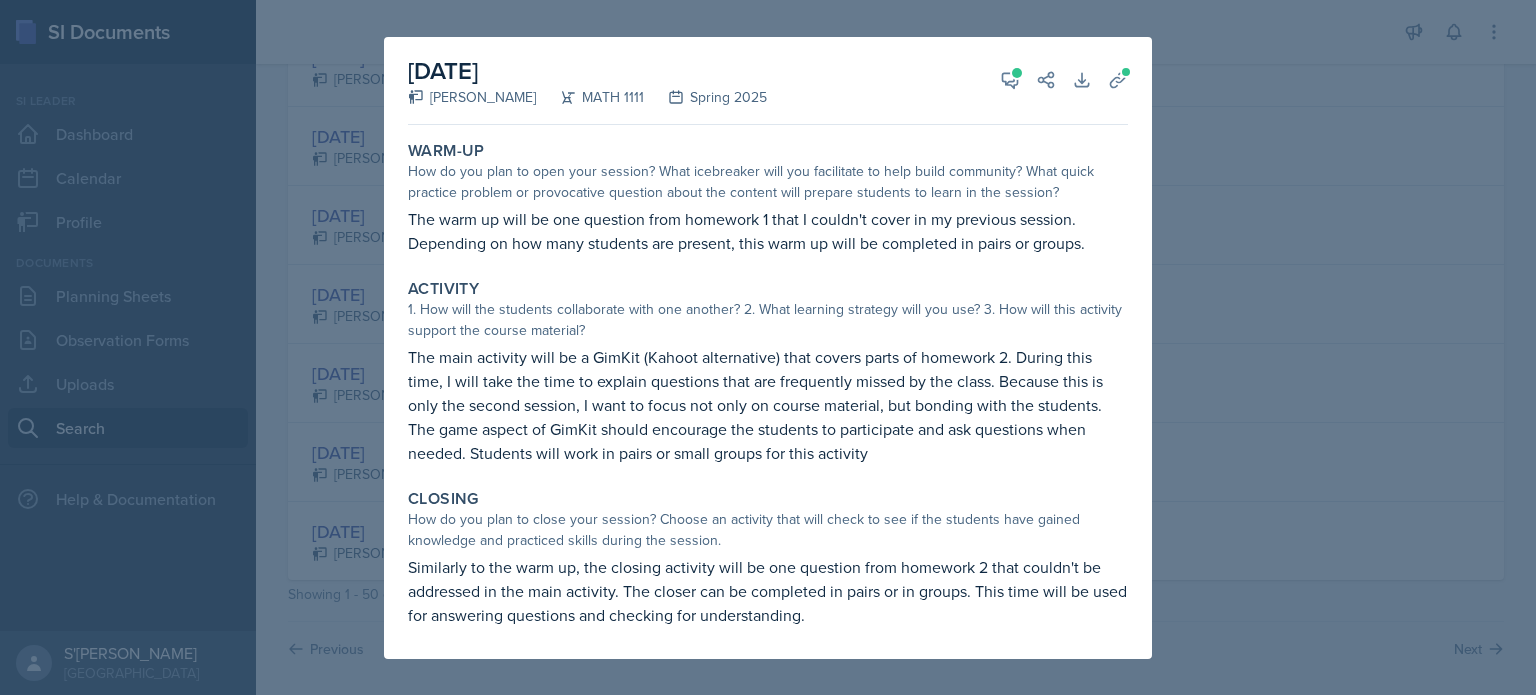 click at bounding box center (768, 347) 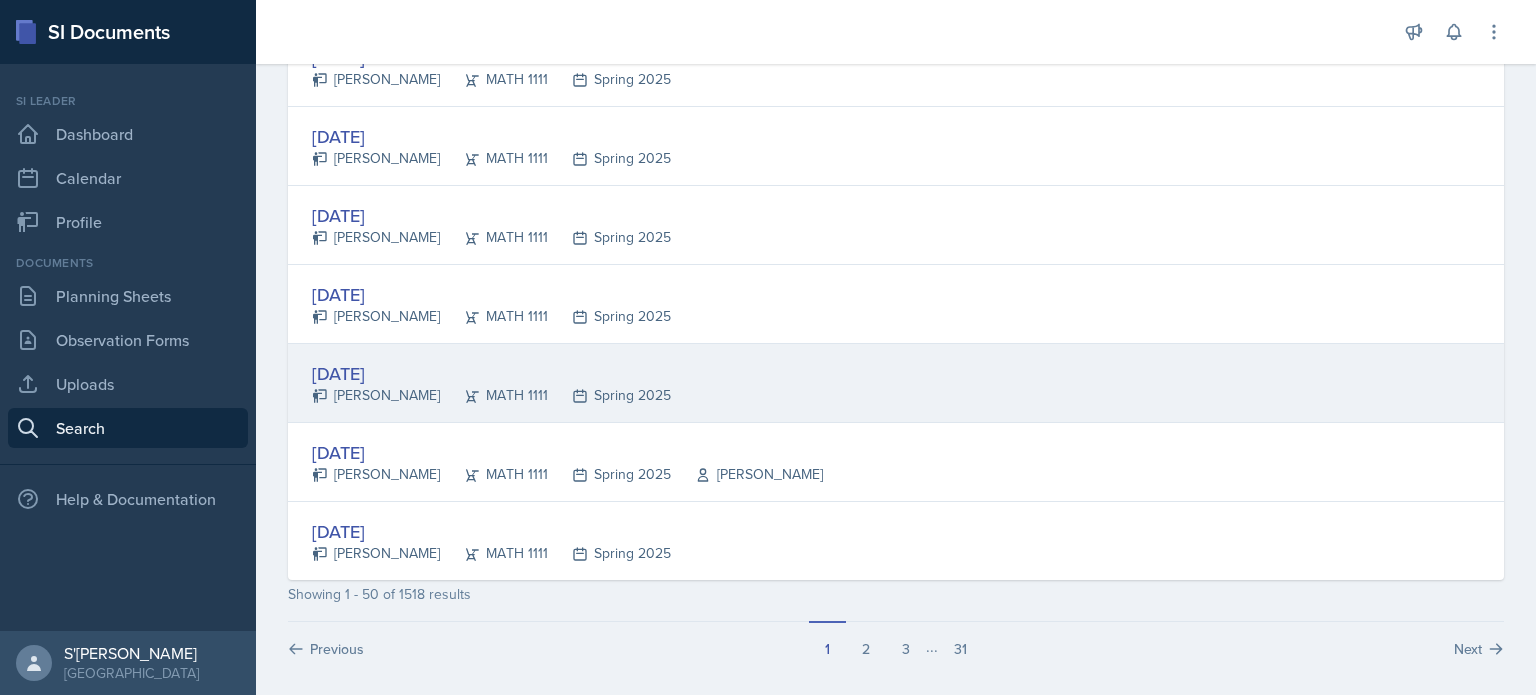 click on "[DATE]" at bounding box center (491, 373) 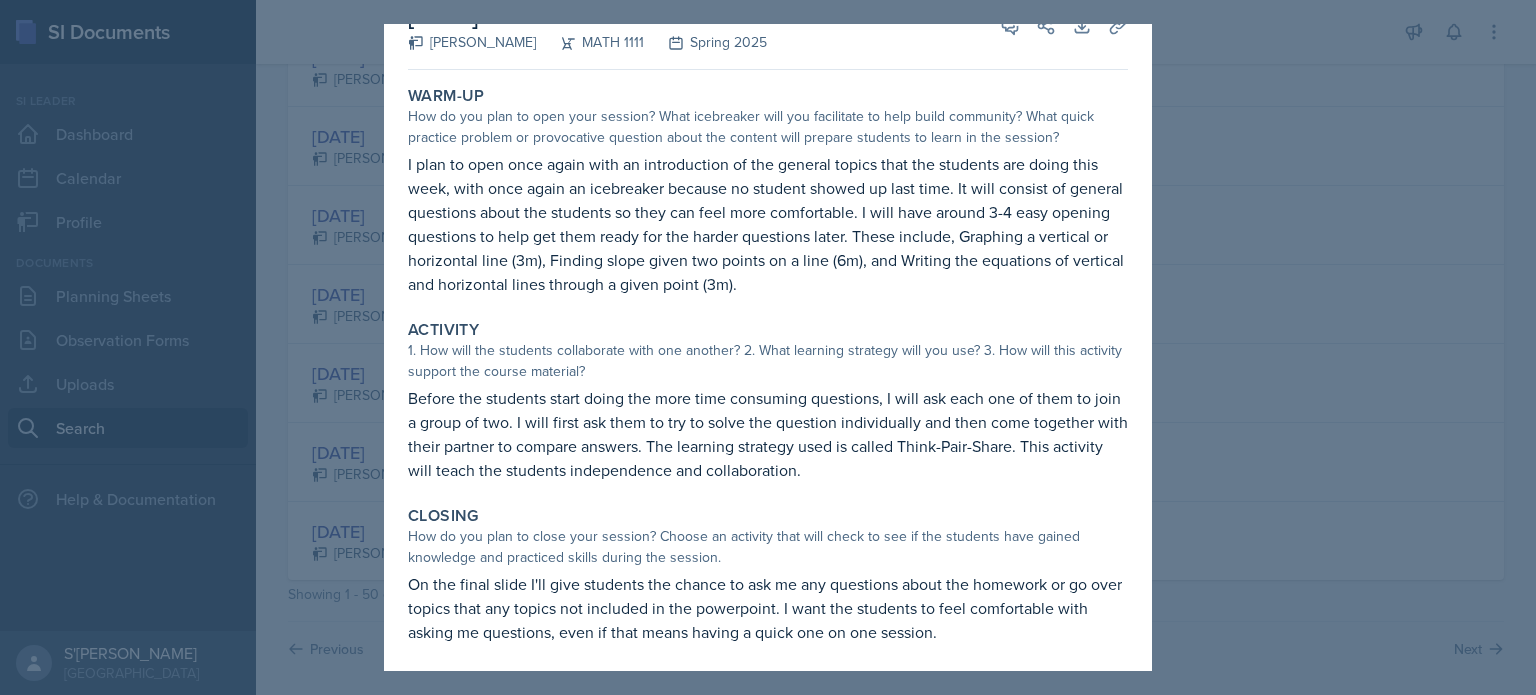 scroll, scrollTop: 46, scrollLeft: 0, axis: vertical 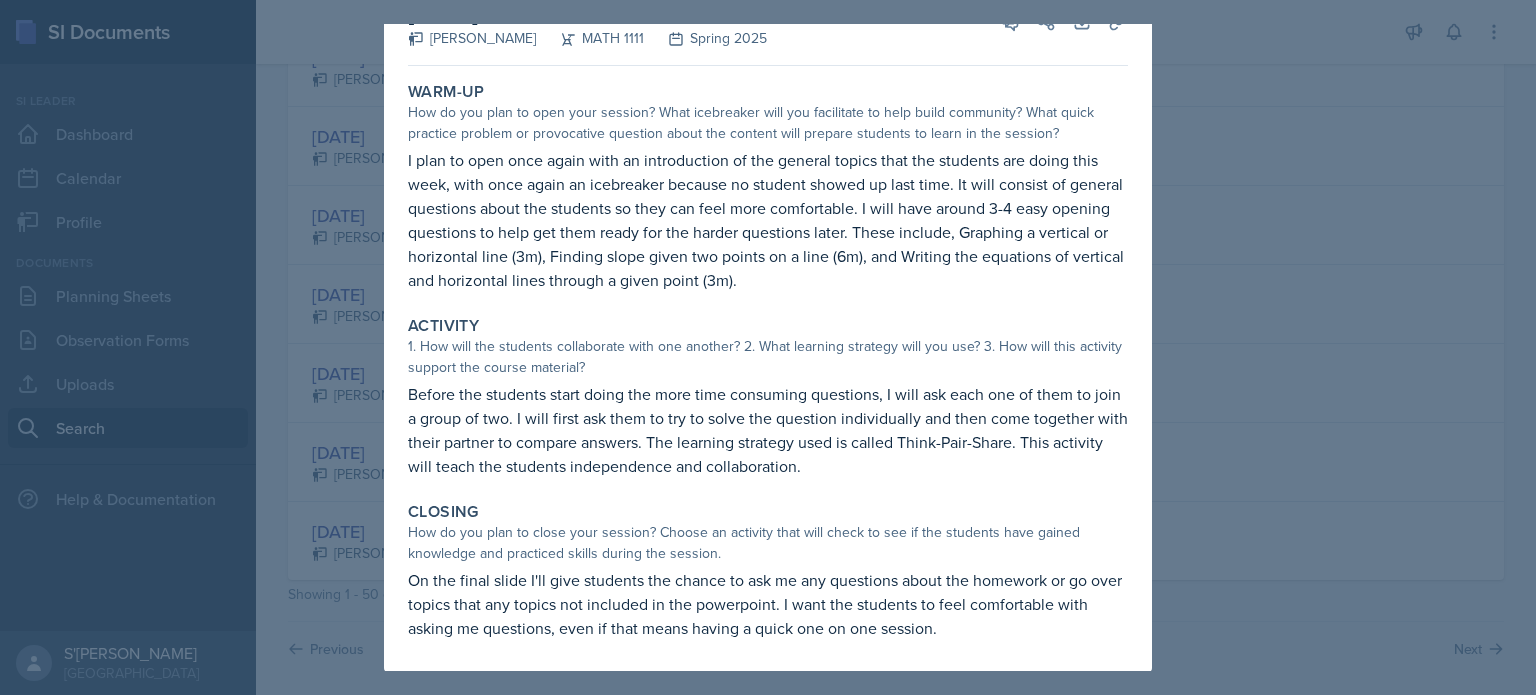 click at bounding box center [768, 347] 